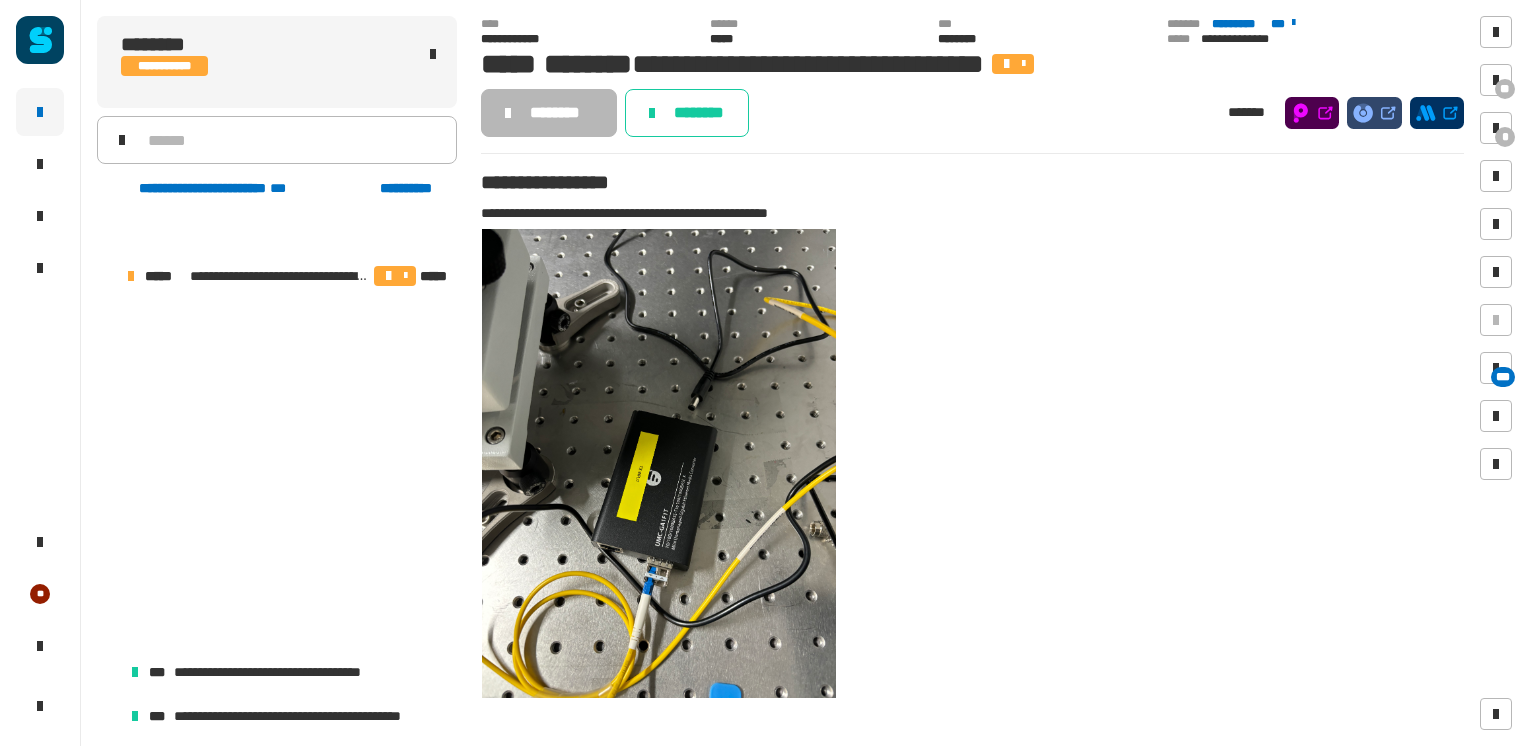 scroll, scrollTop: 0, scrollLeft: 0, axis: both 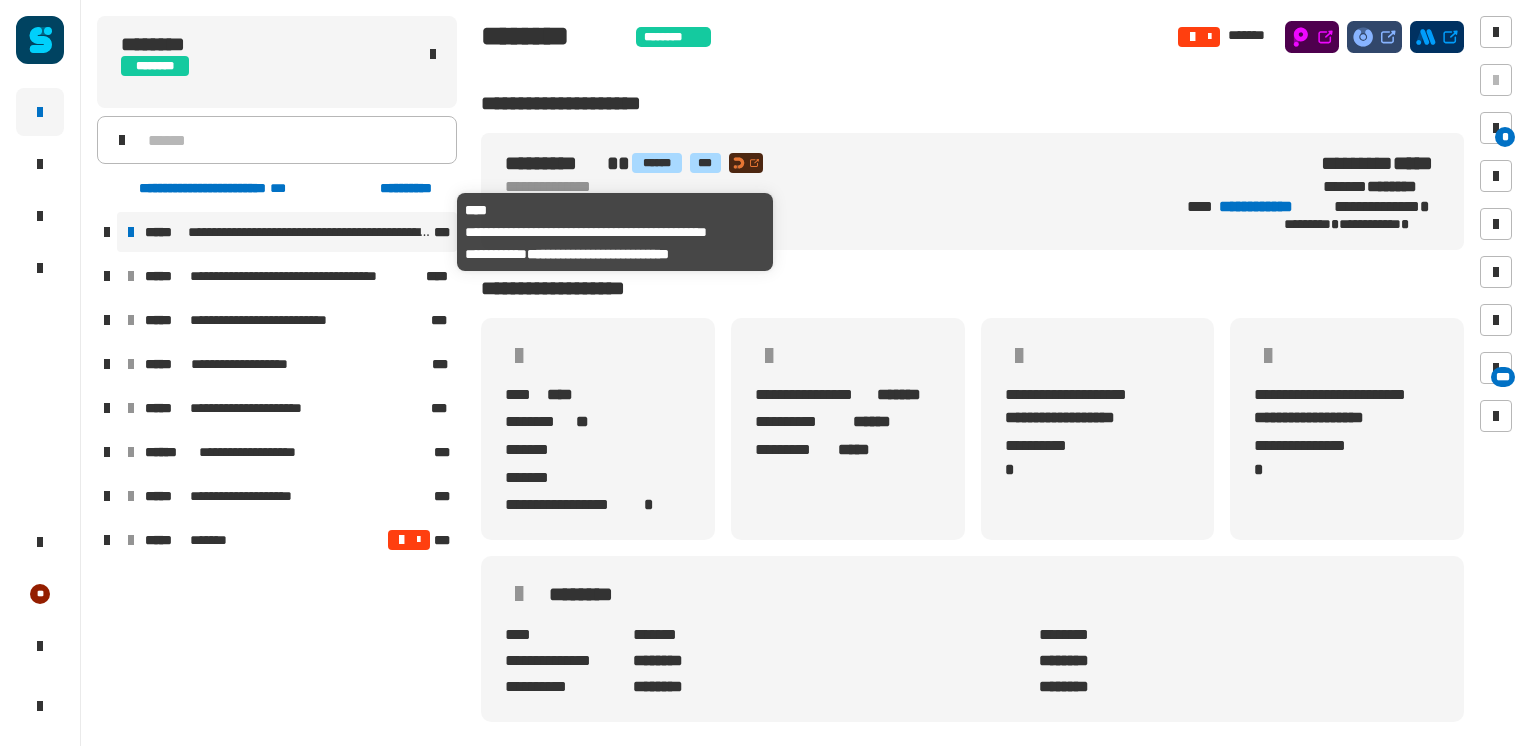 click on "*****" at bounding box center [164, 232] 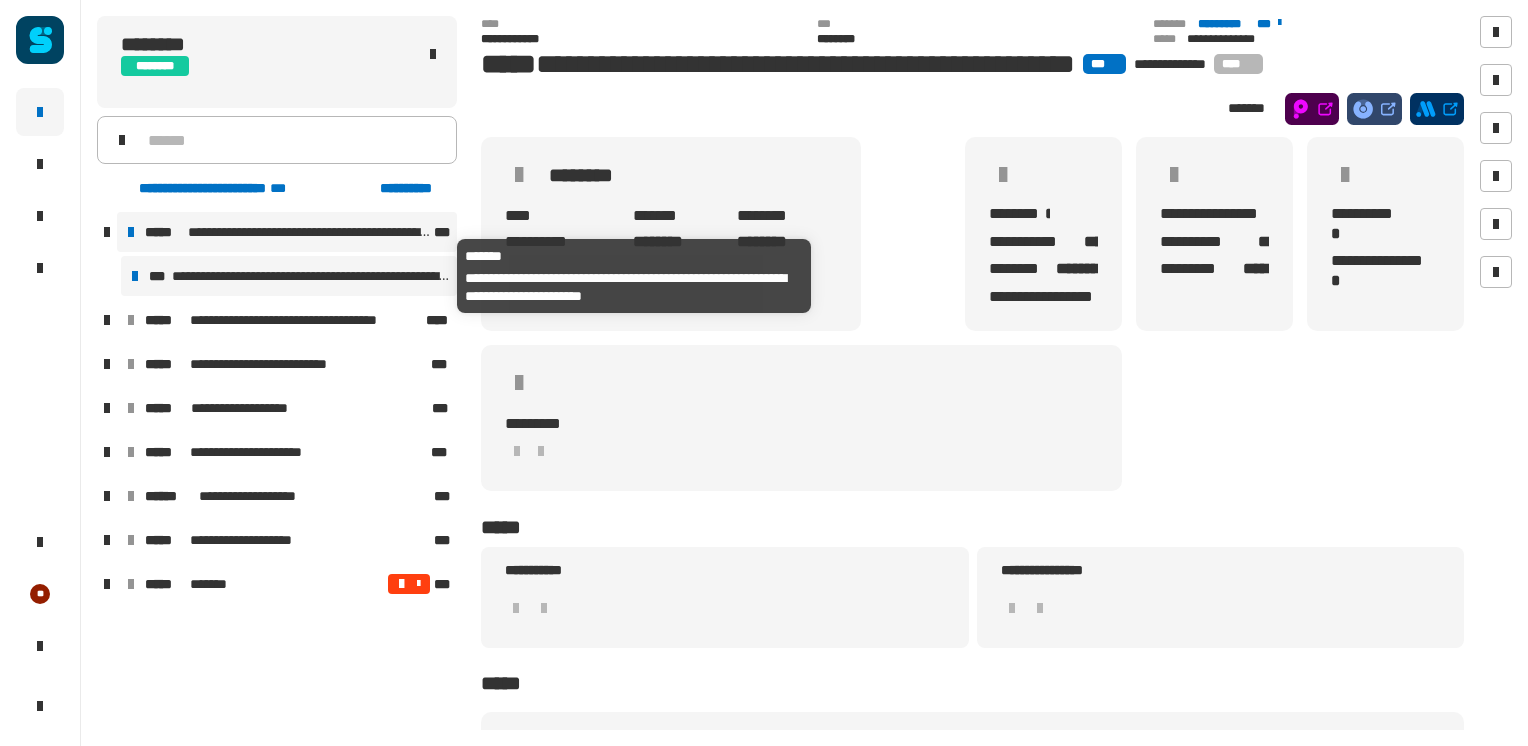 click on "**********" at bounding box center (310, 276) 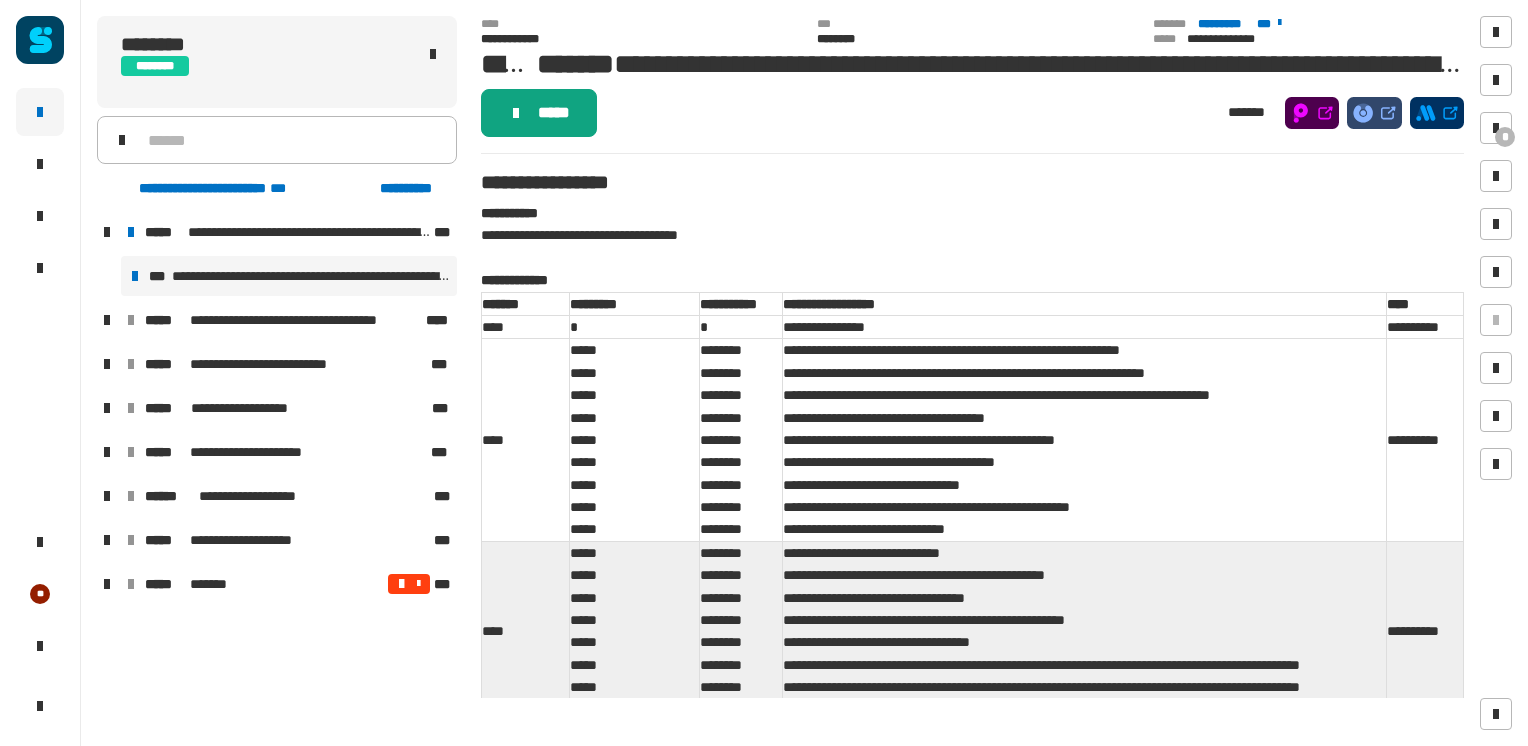 click on "*****" 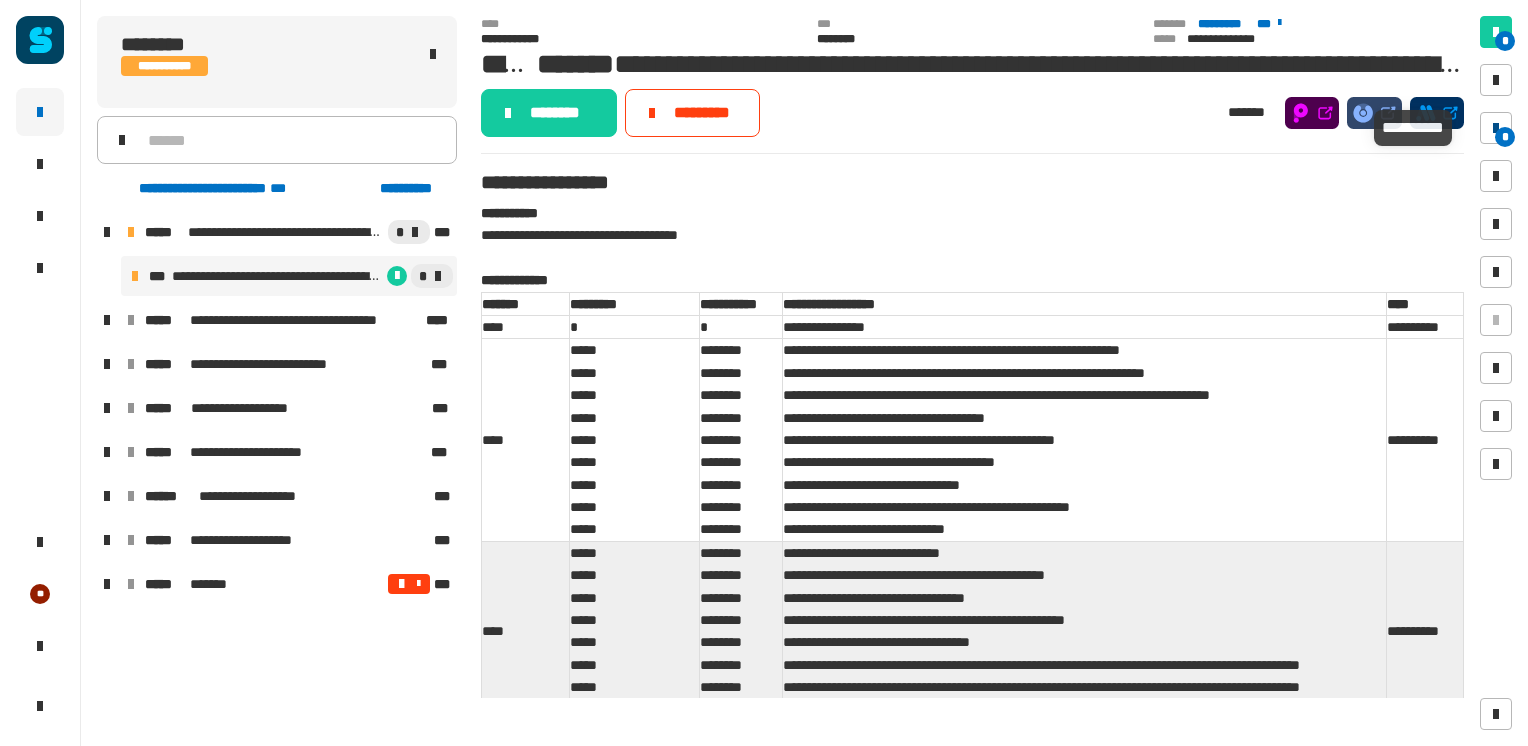 click on "*" at bounding box center (1505, 137) 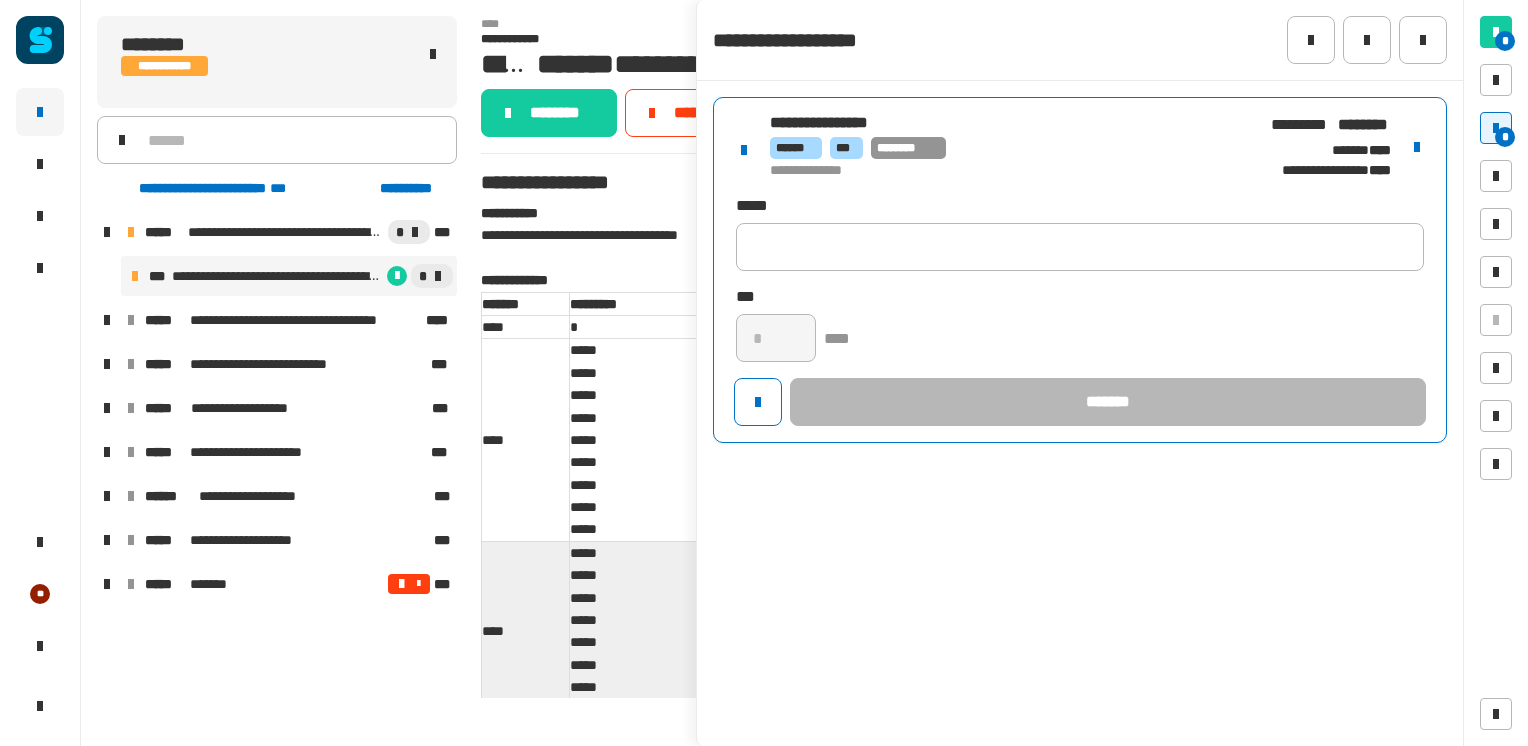 click on "****** *** ********" at bounding box center [1006, 148] 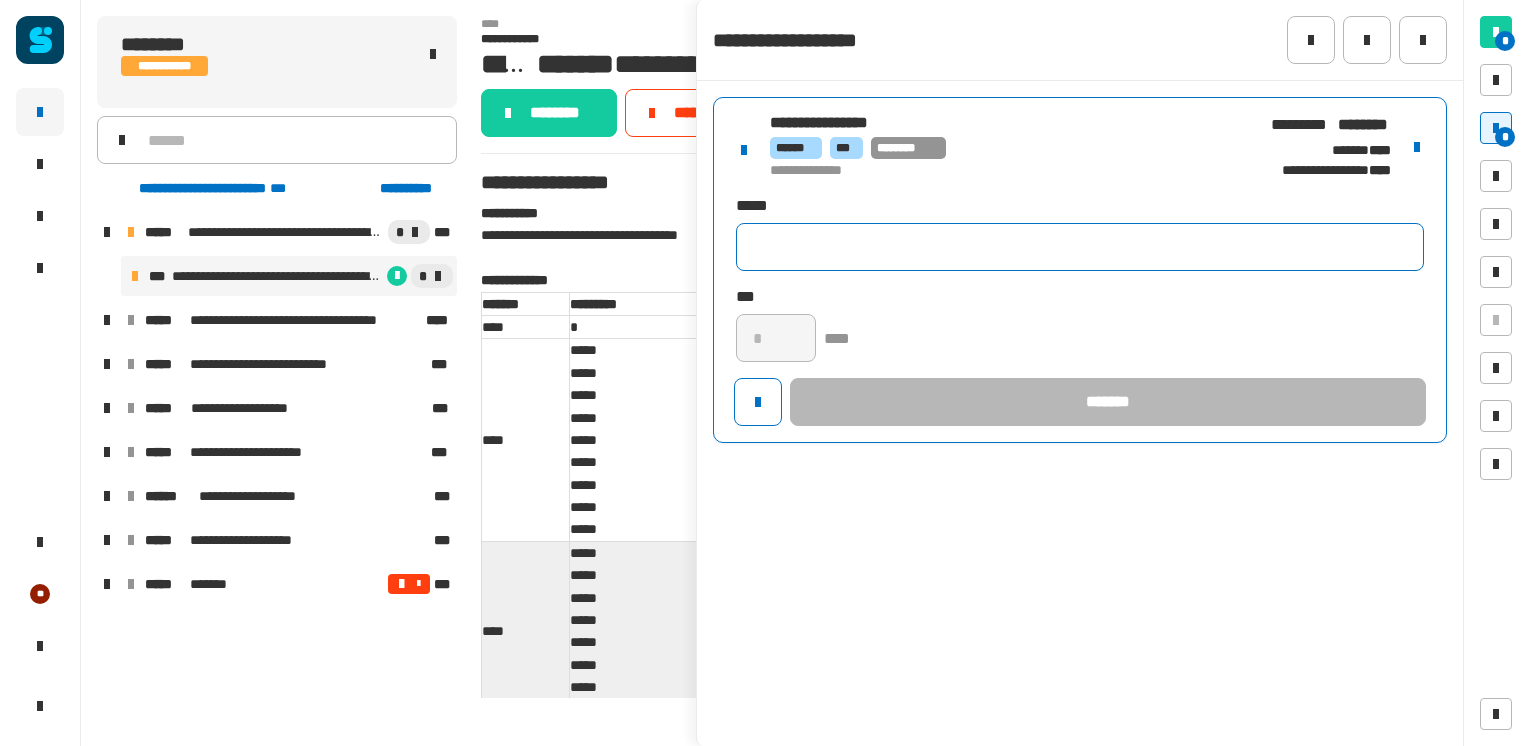 click 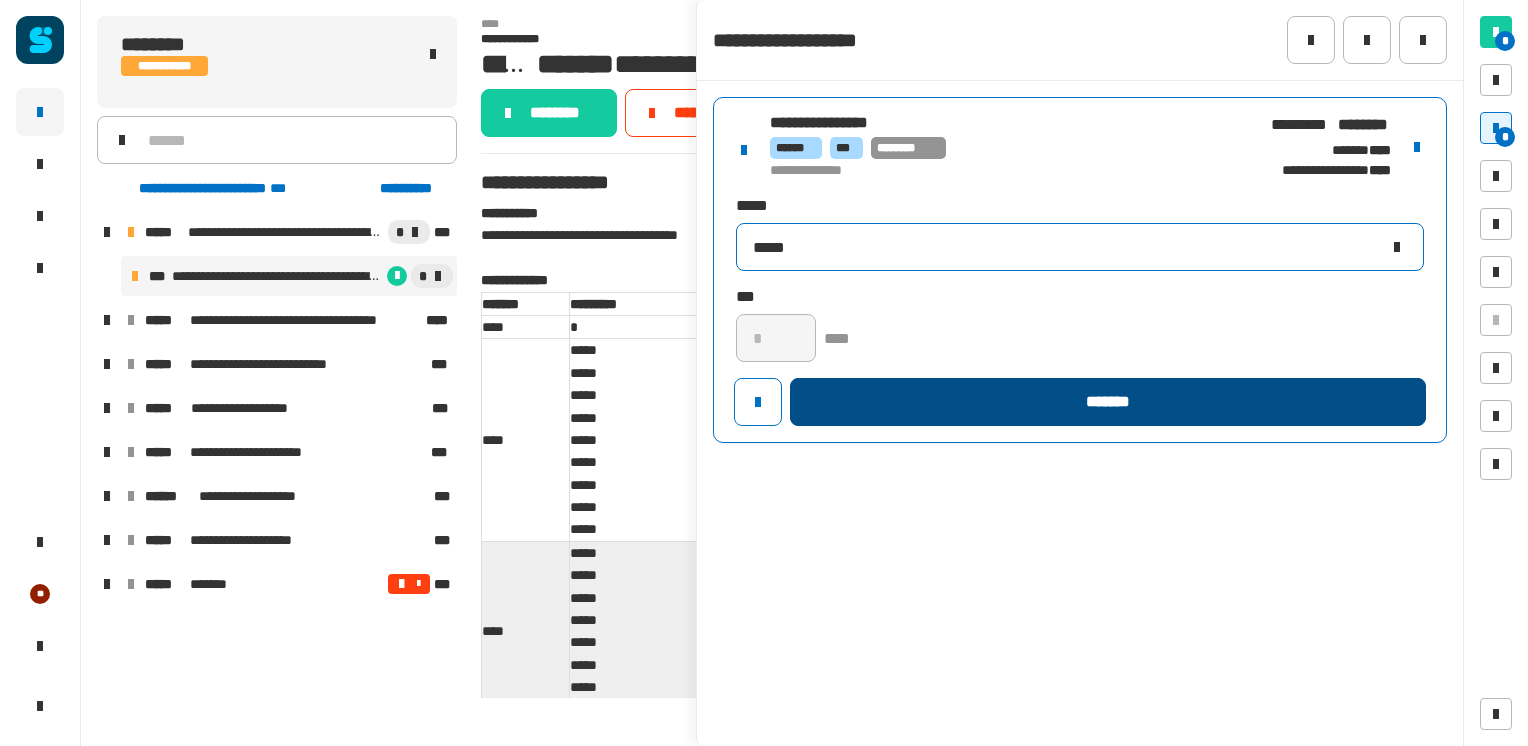 type on "*****" 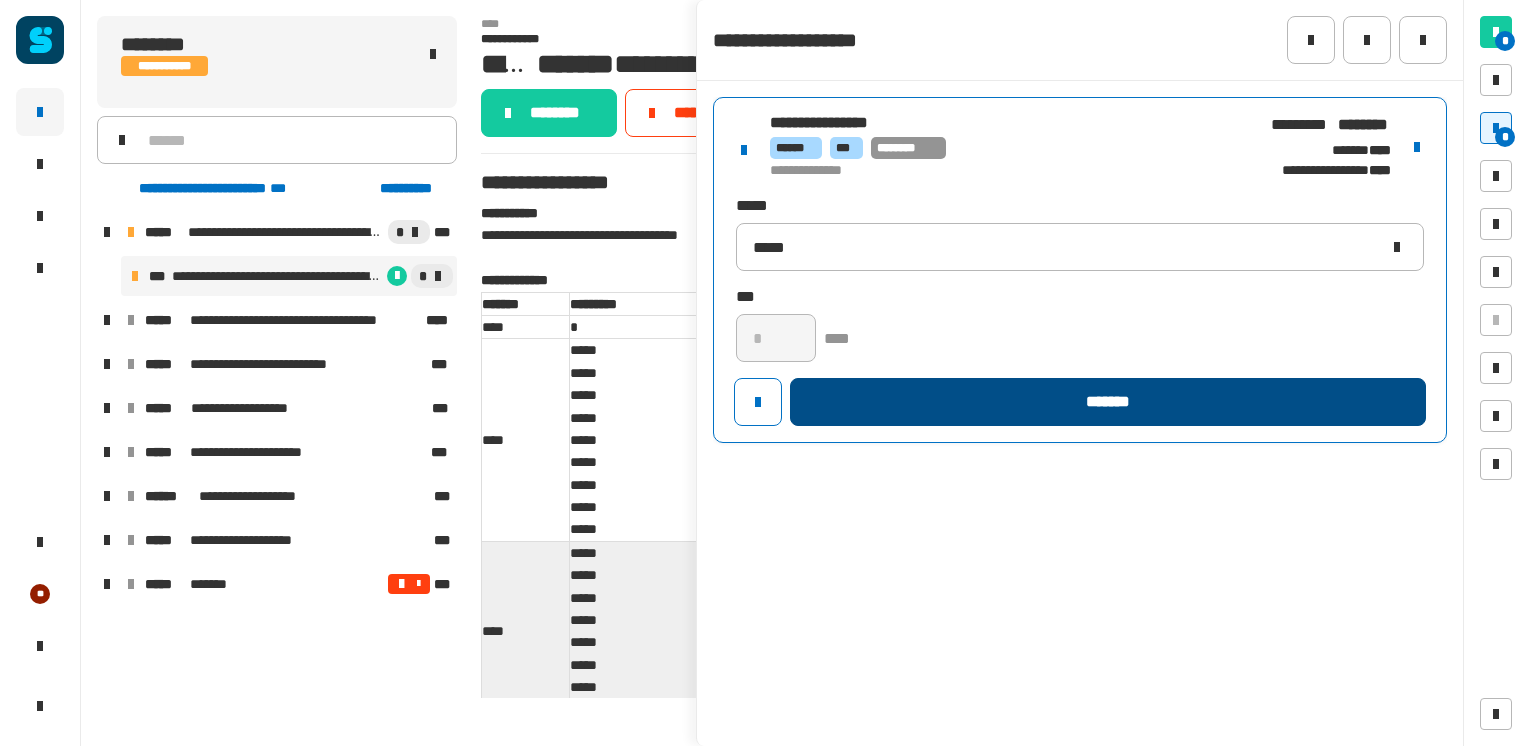click on "*******" 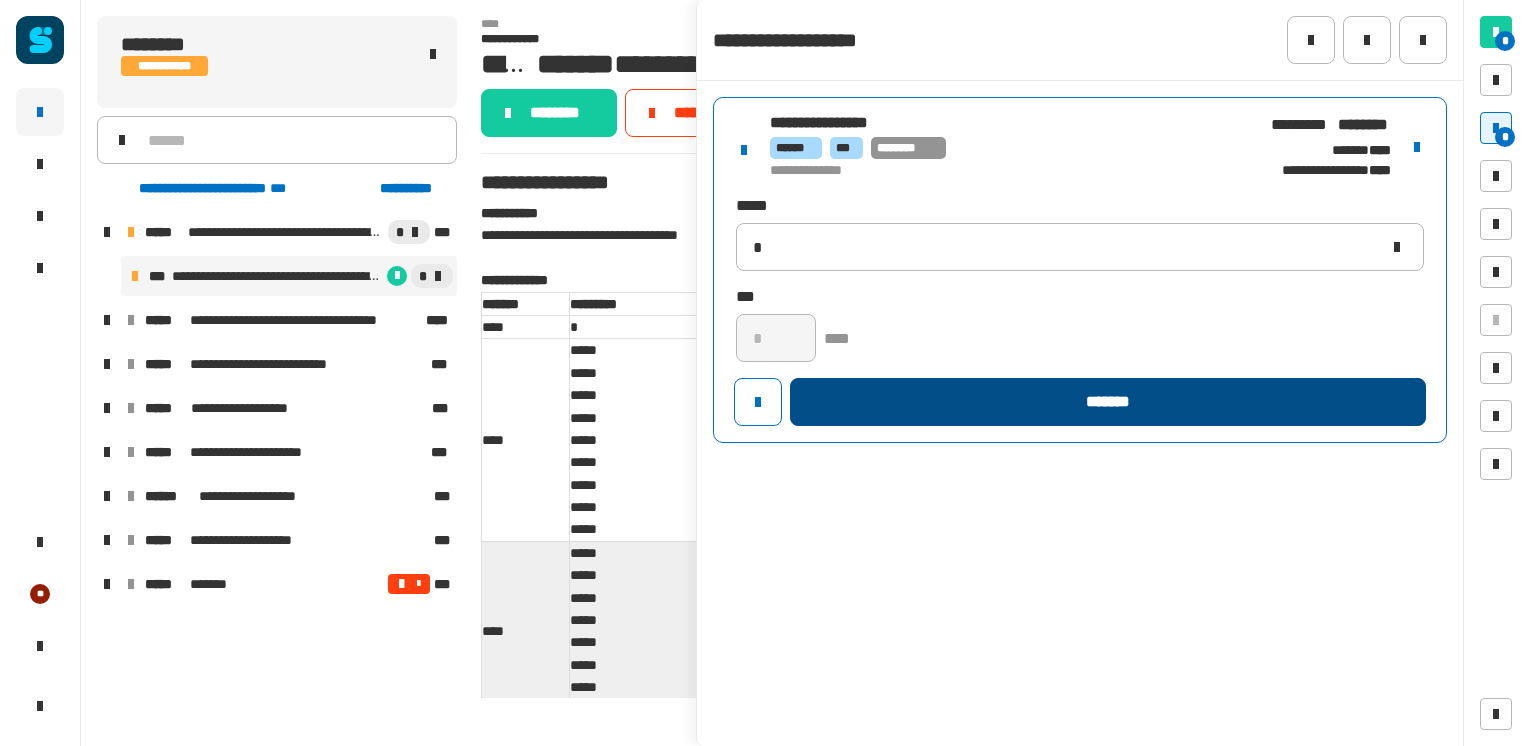 type 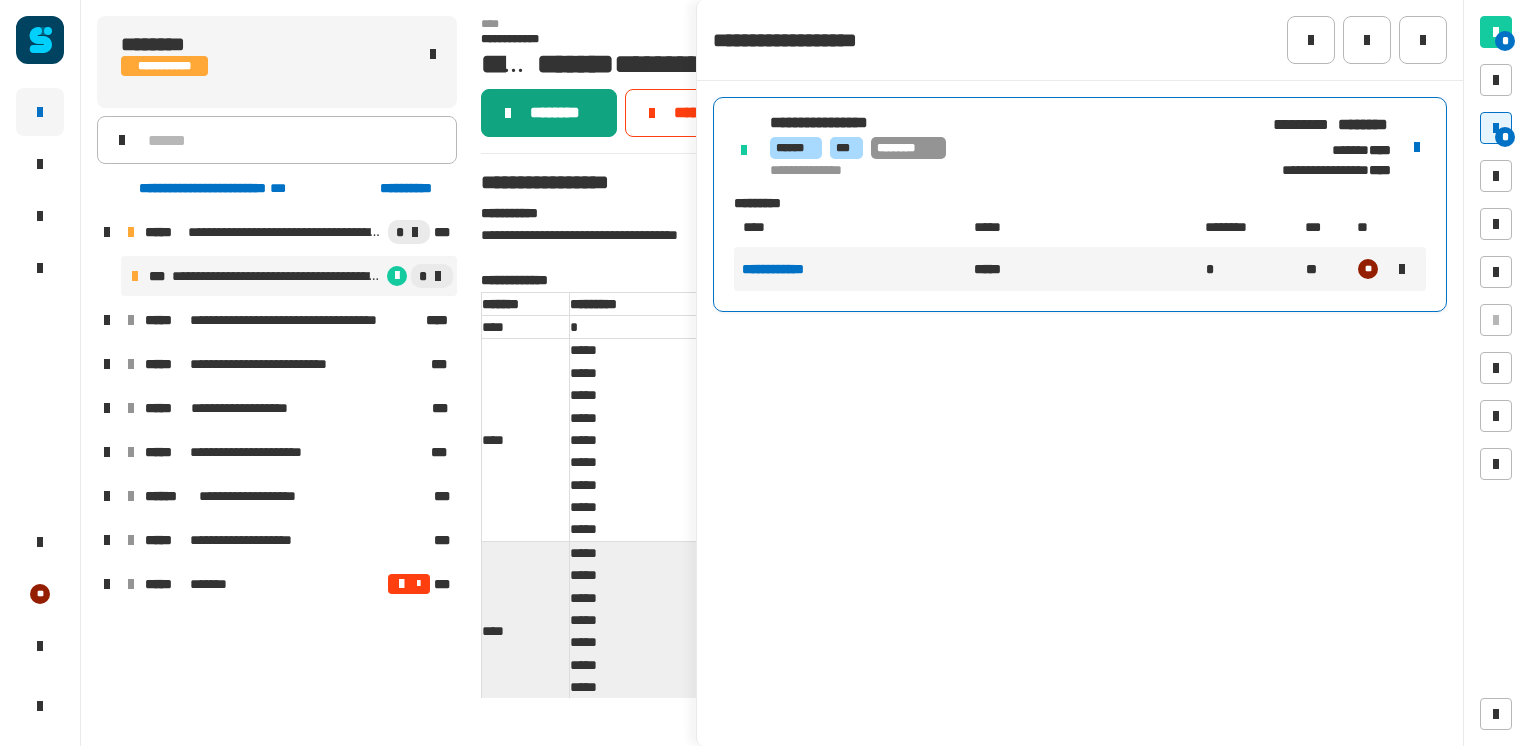 click on "********" 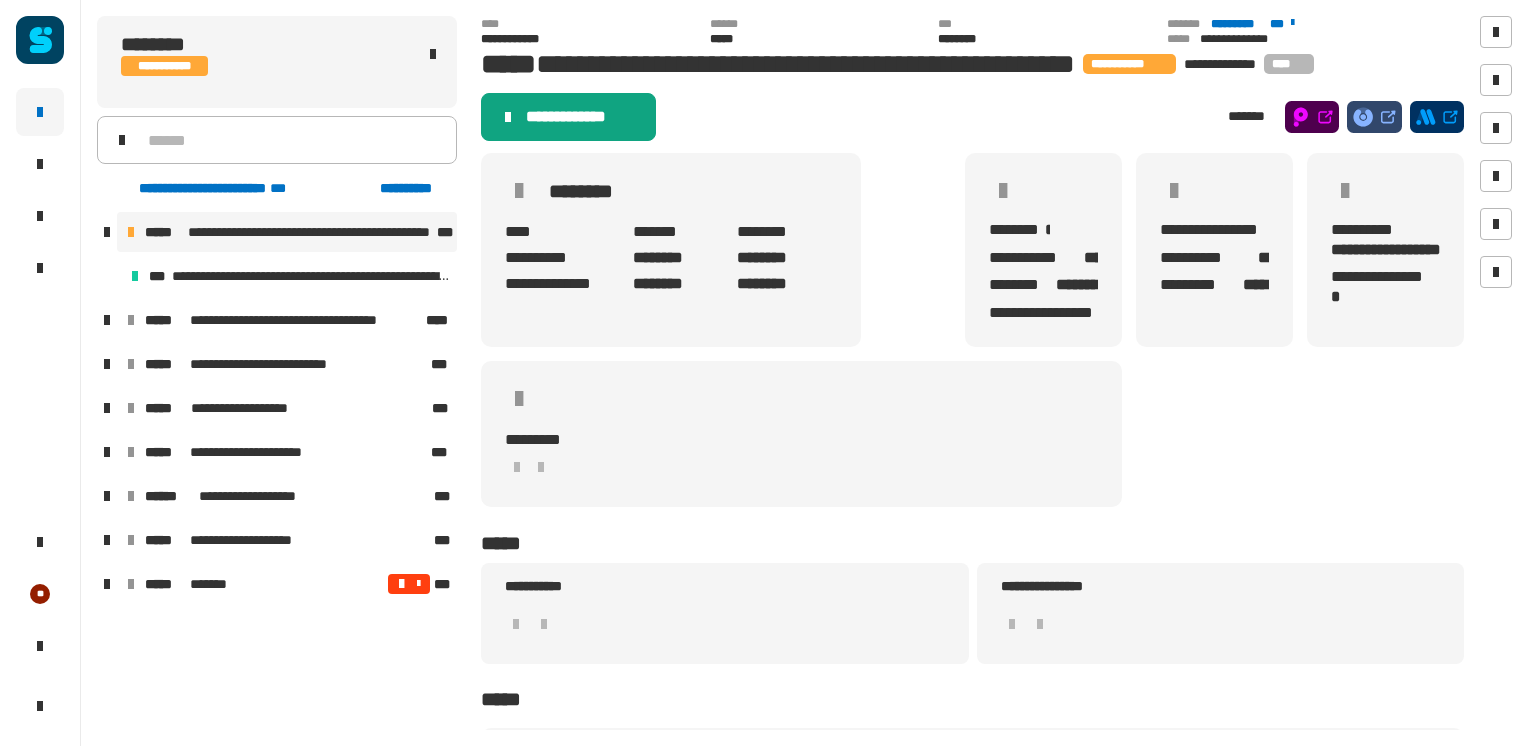 click on "**********" 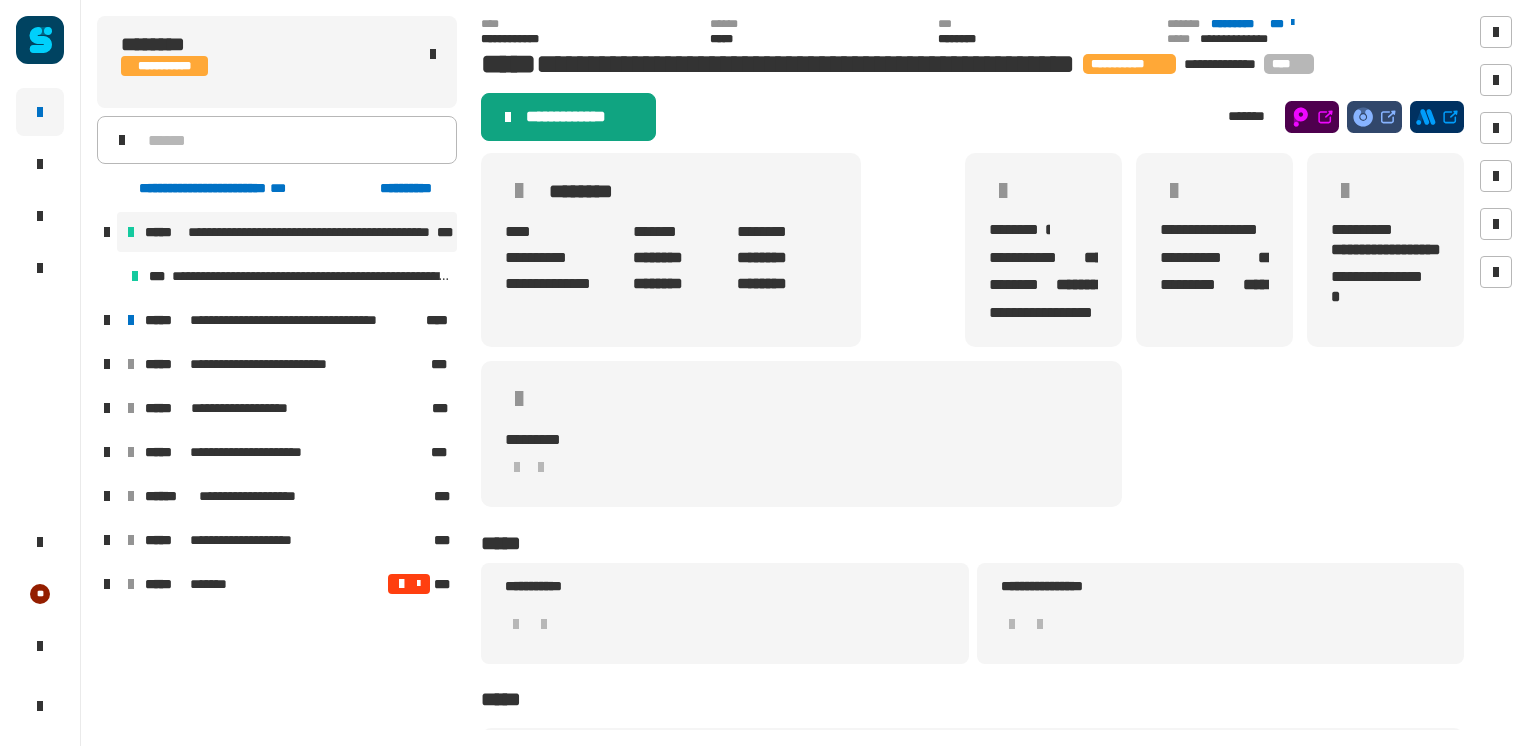 scroll, scrollTop: 159, scrollLeft: 0, axis: vertical 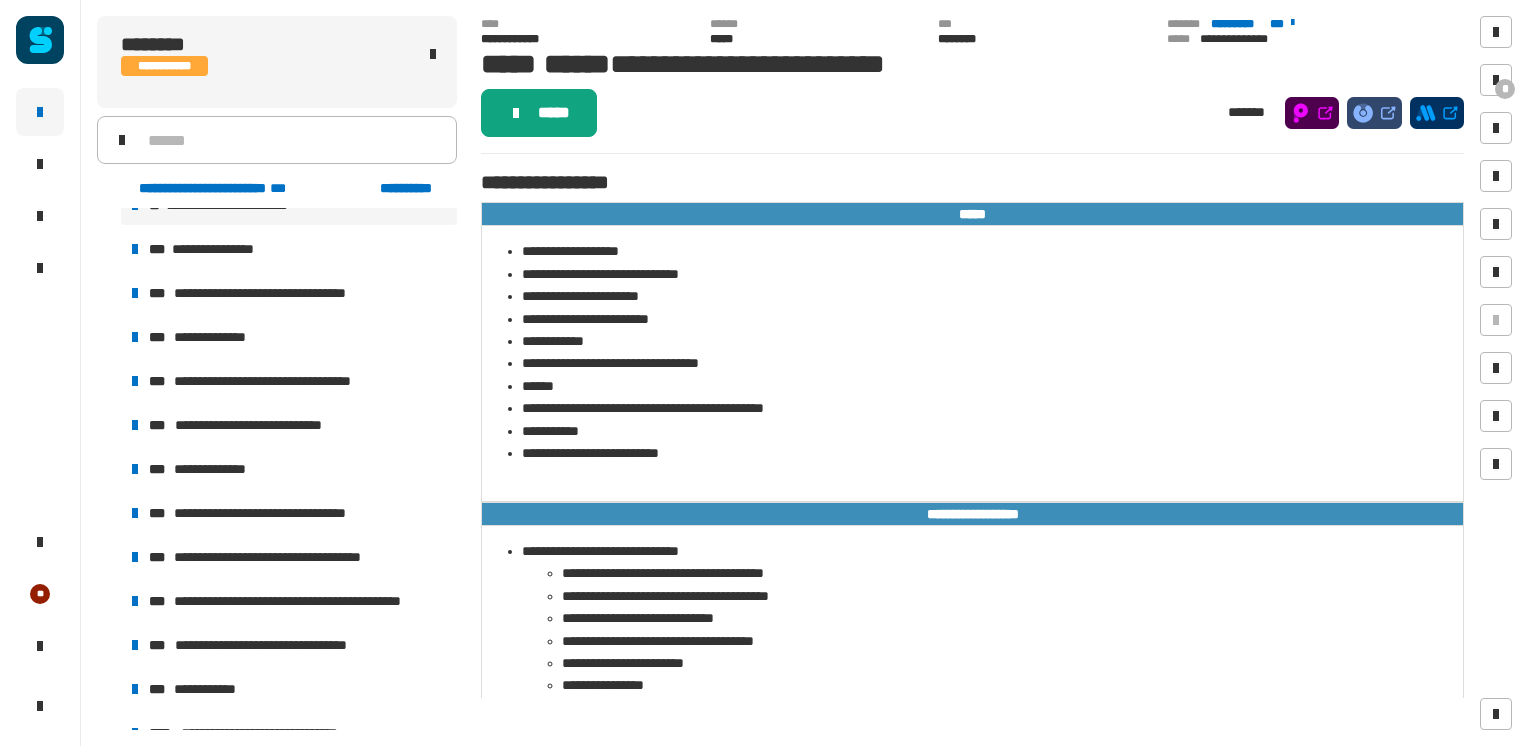 click on "*****" 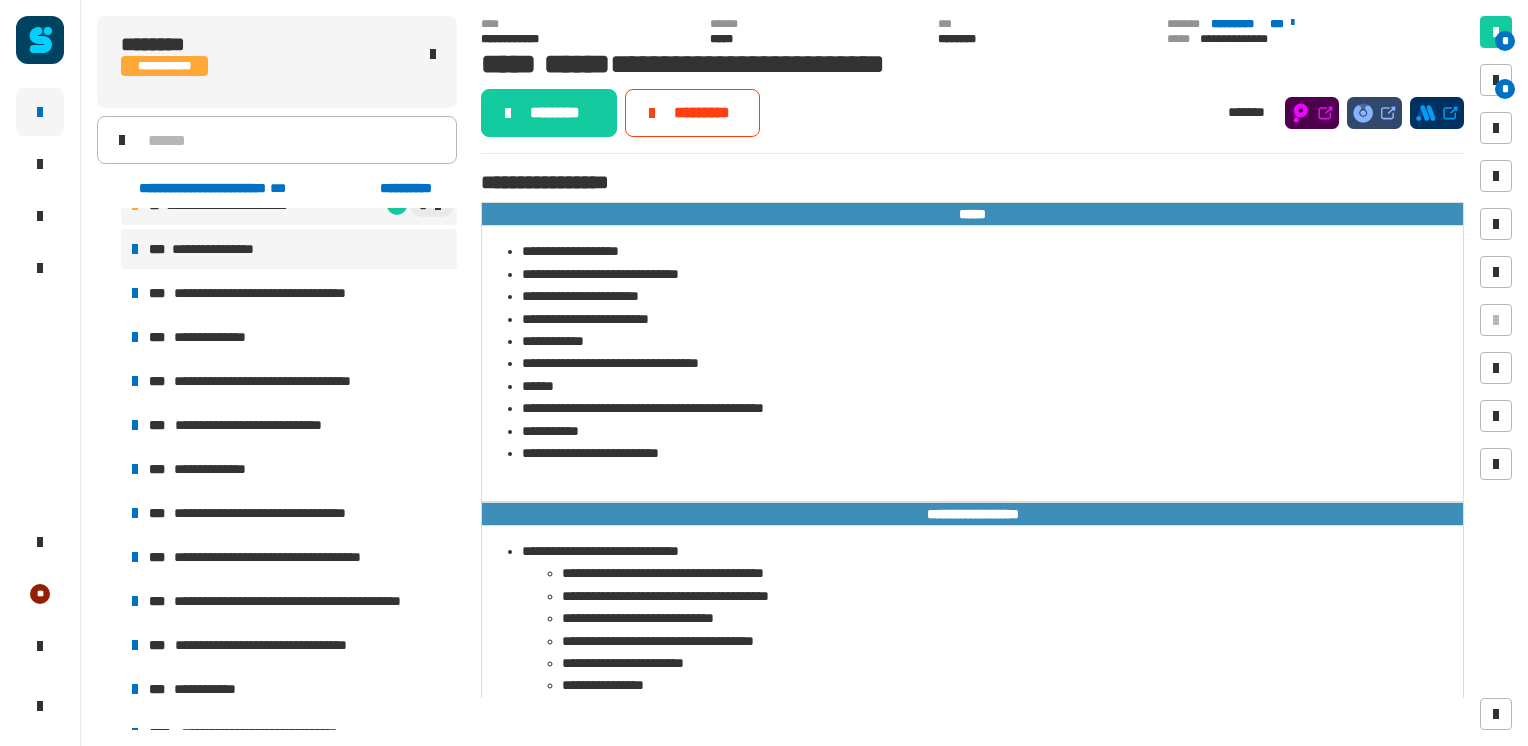click on "**********" at bounding box center (289, 249) 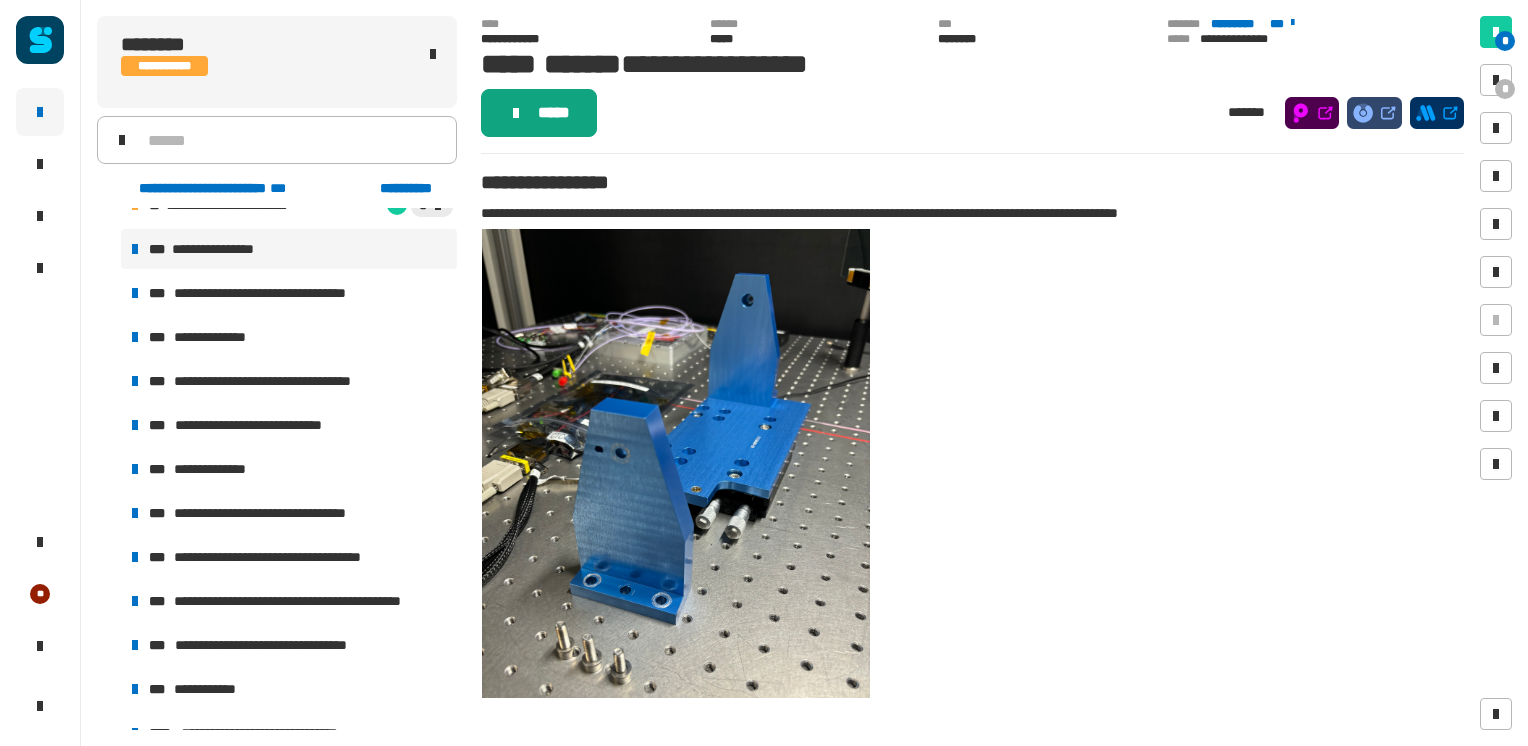 click on "*****" 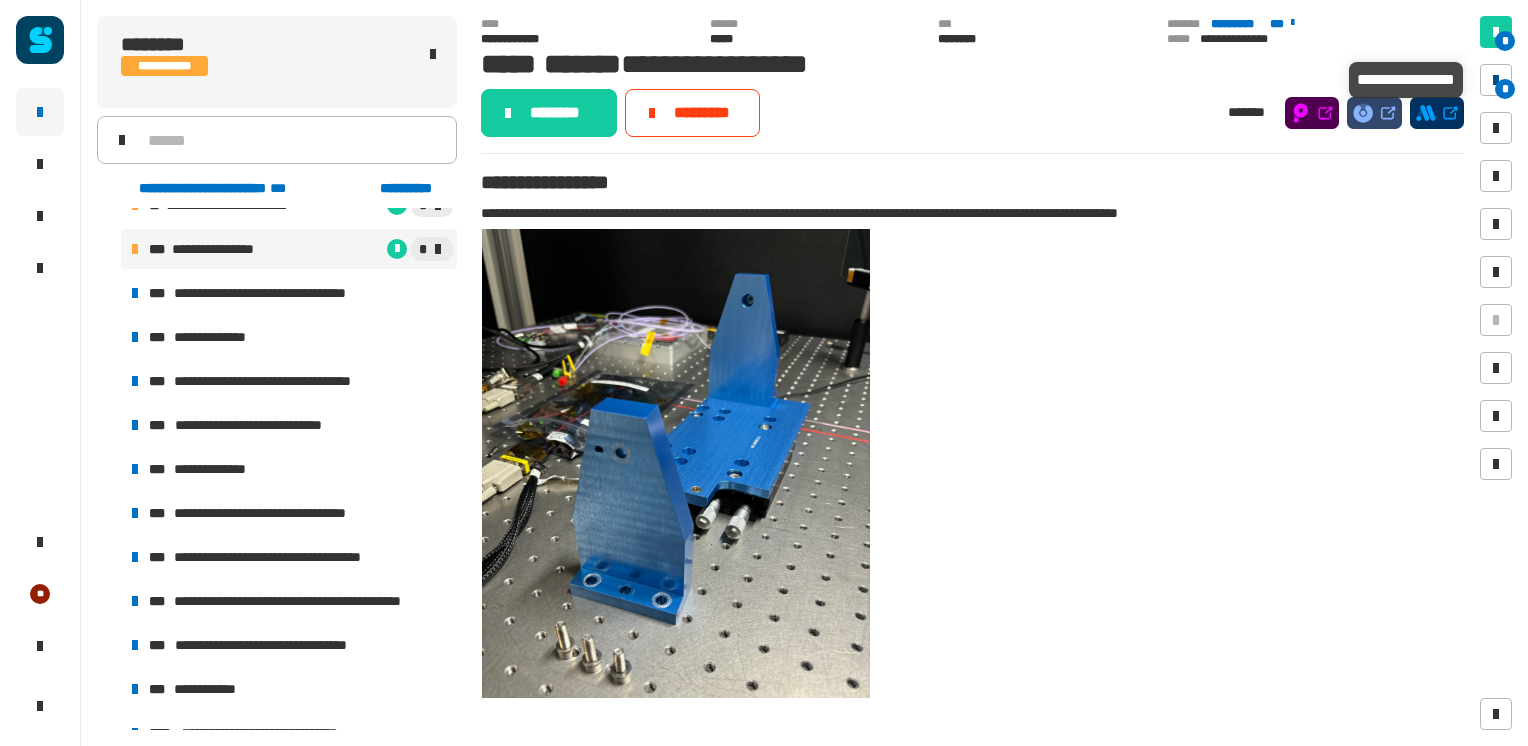 click at bounding box center [1496, 80] 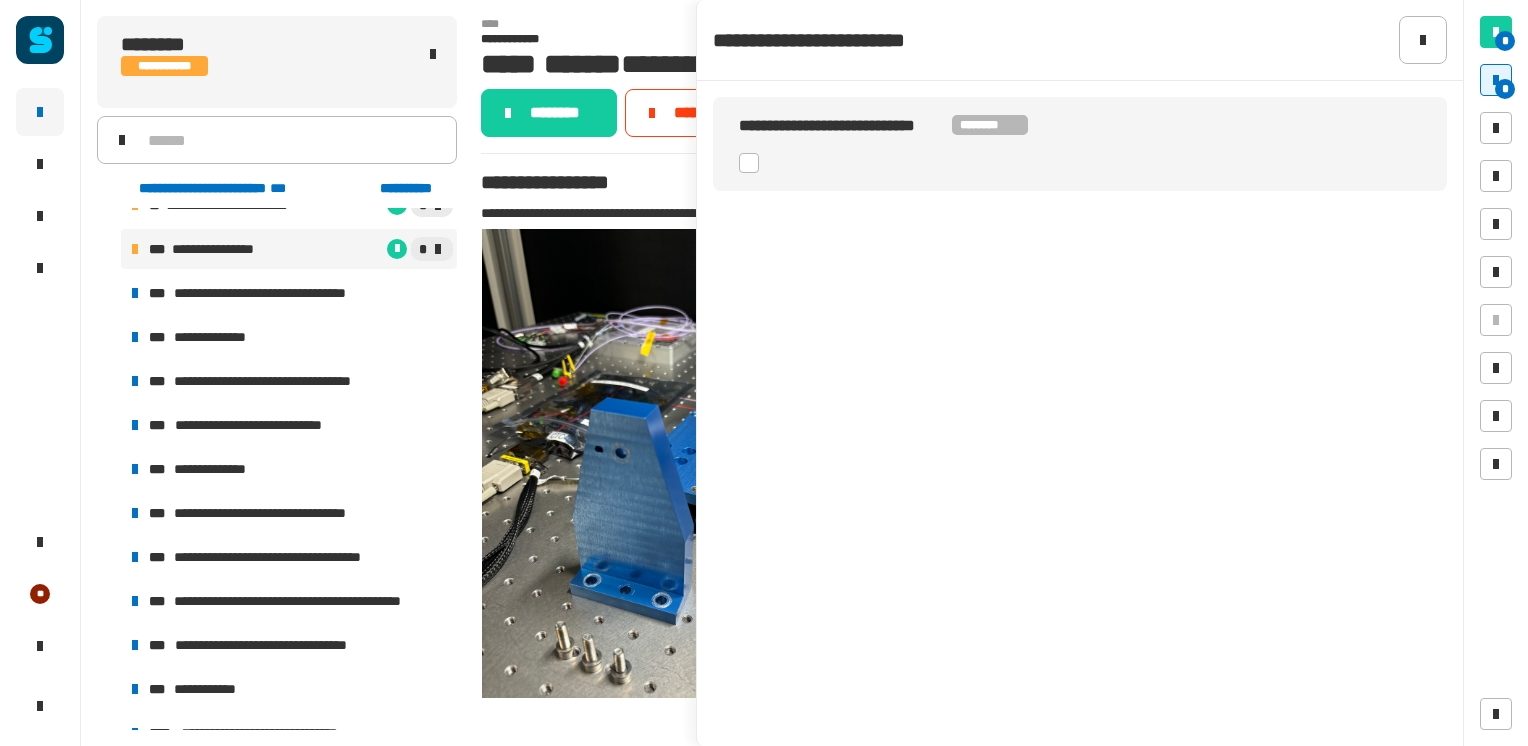 click 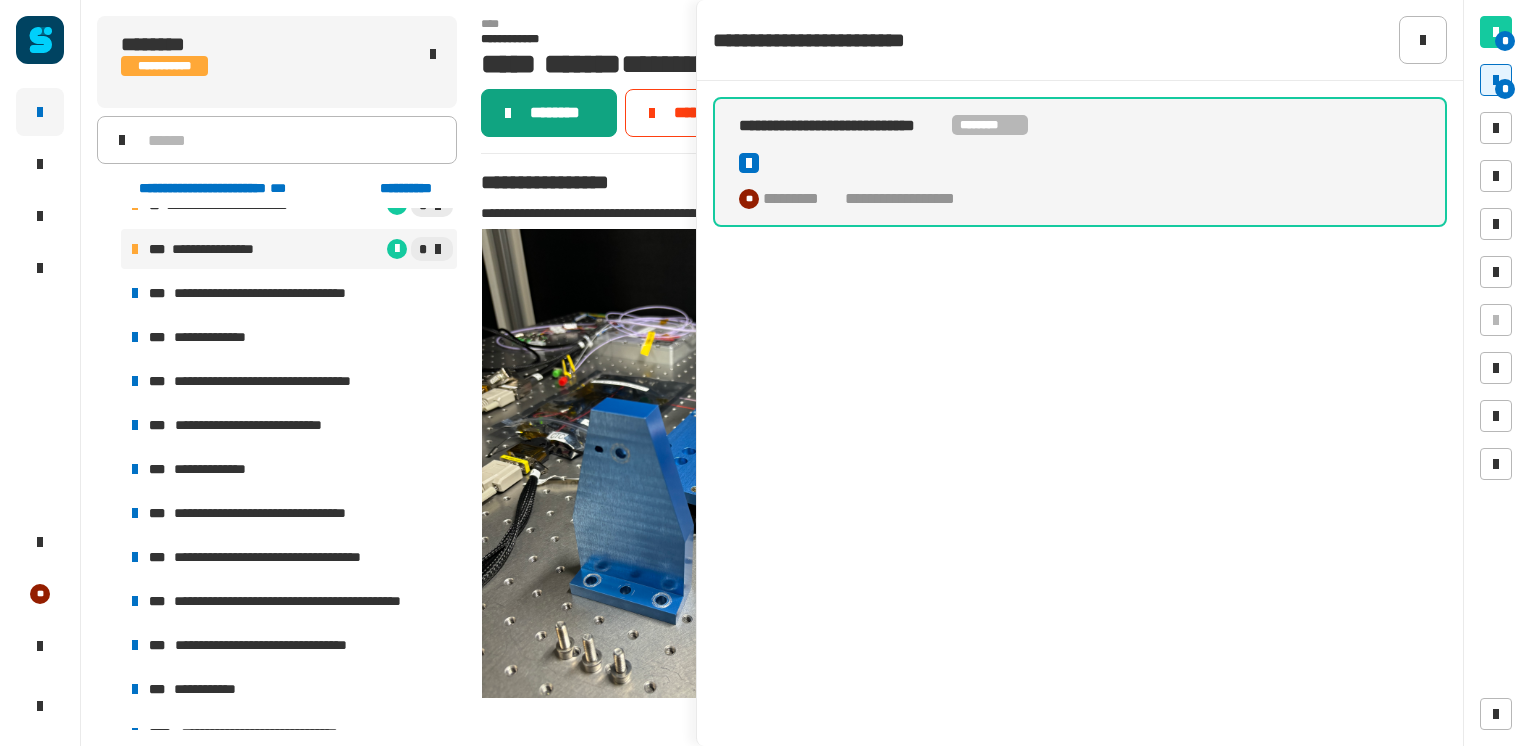click on "********" 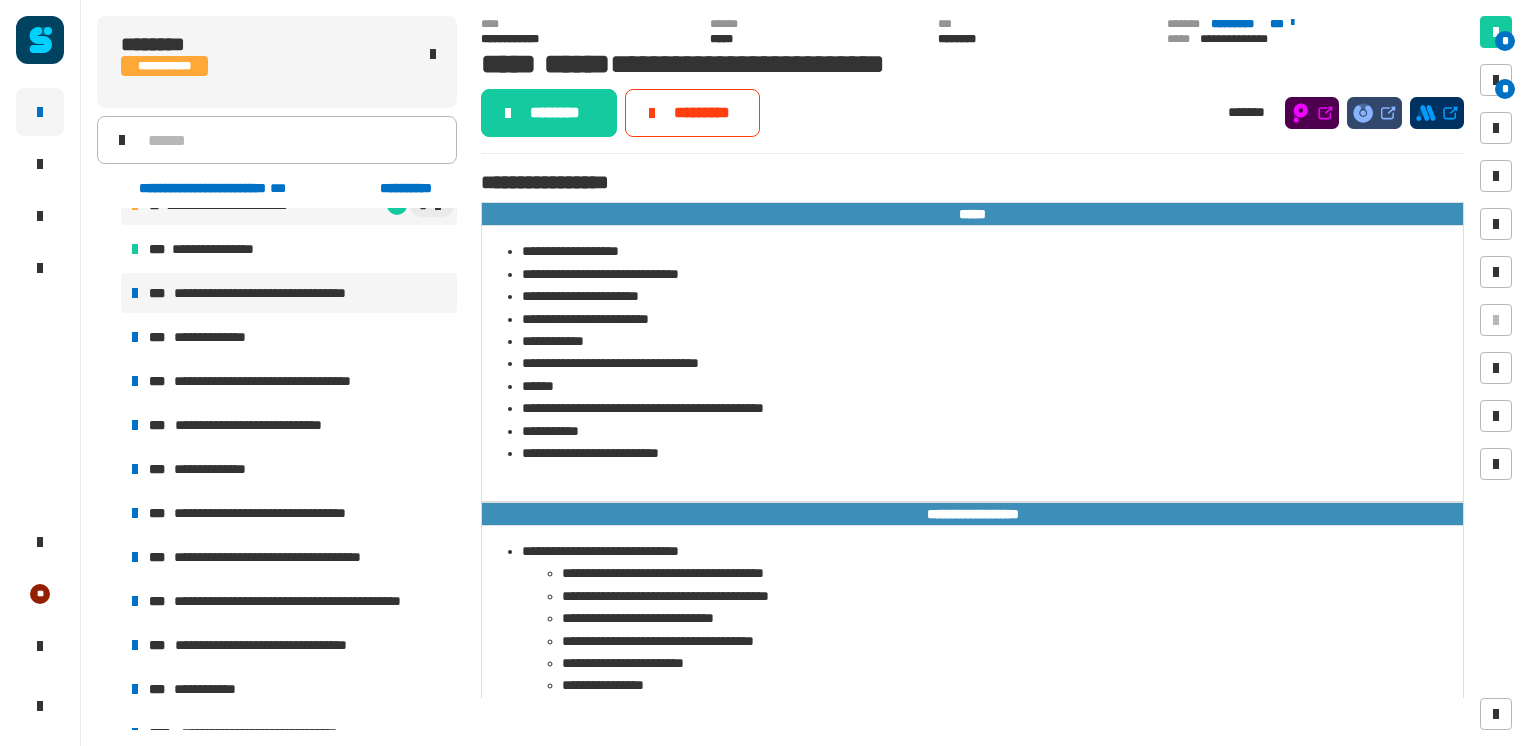 click on "**********" at bounding box center (277, 293) 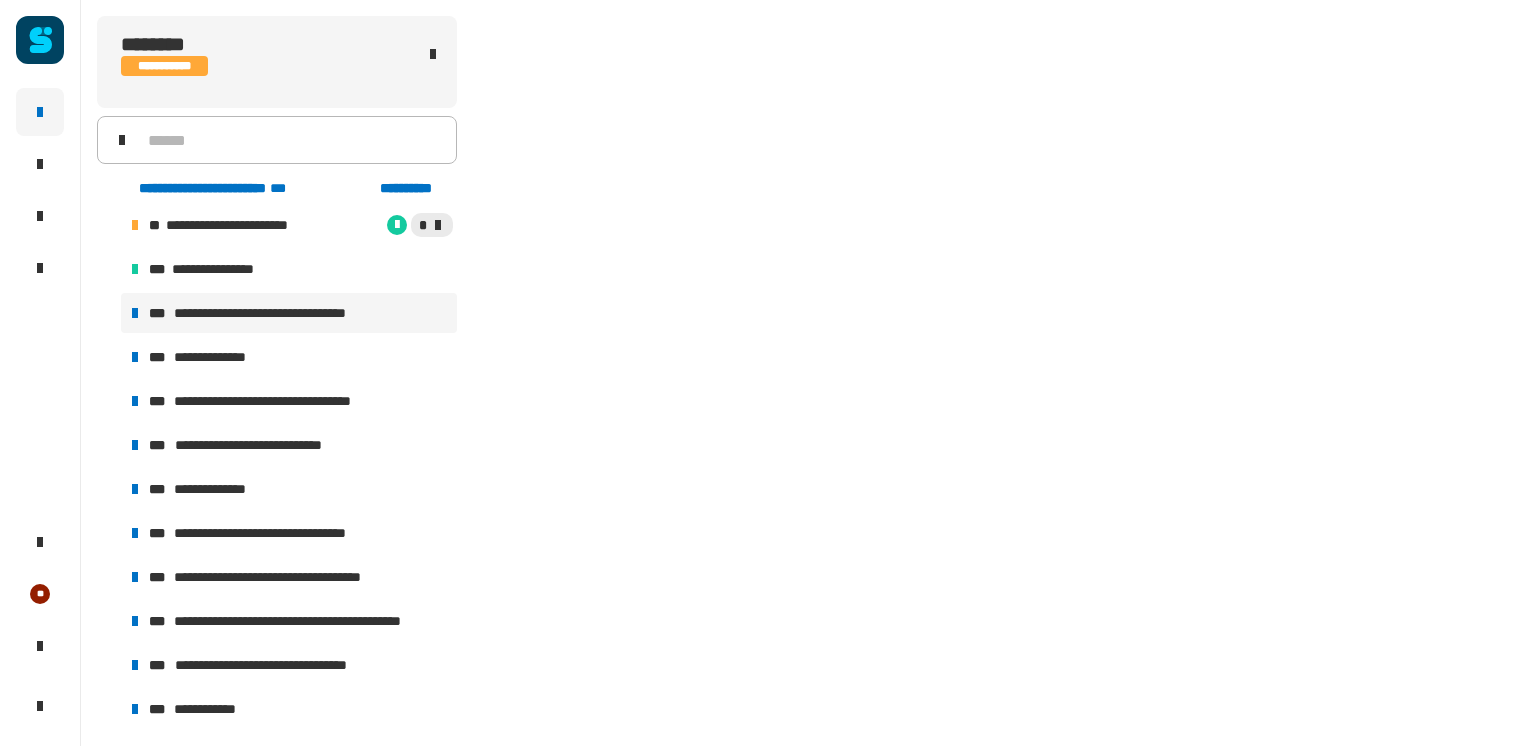 scroll, scrollTop: 138, scrollLeft: 0, axis: vertical 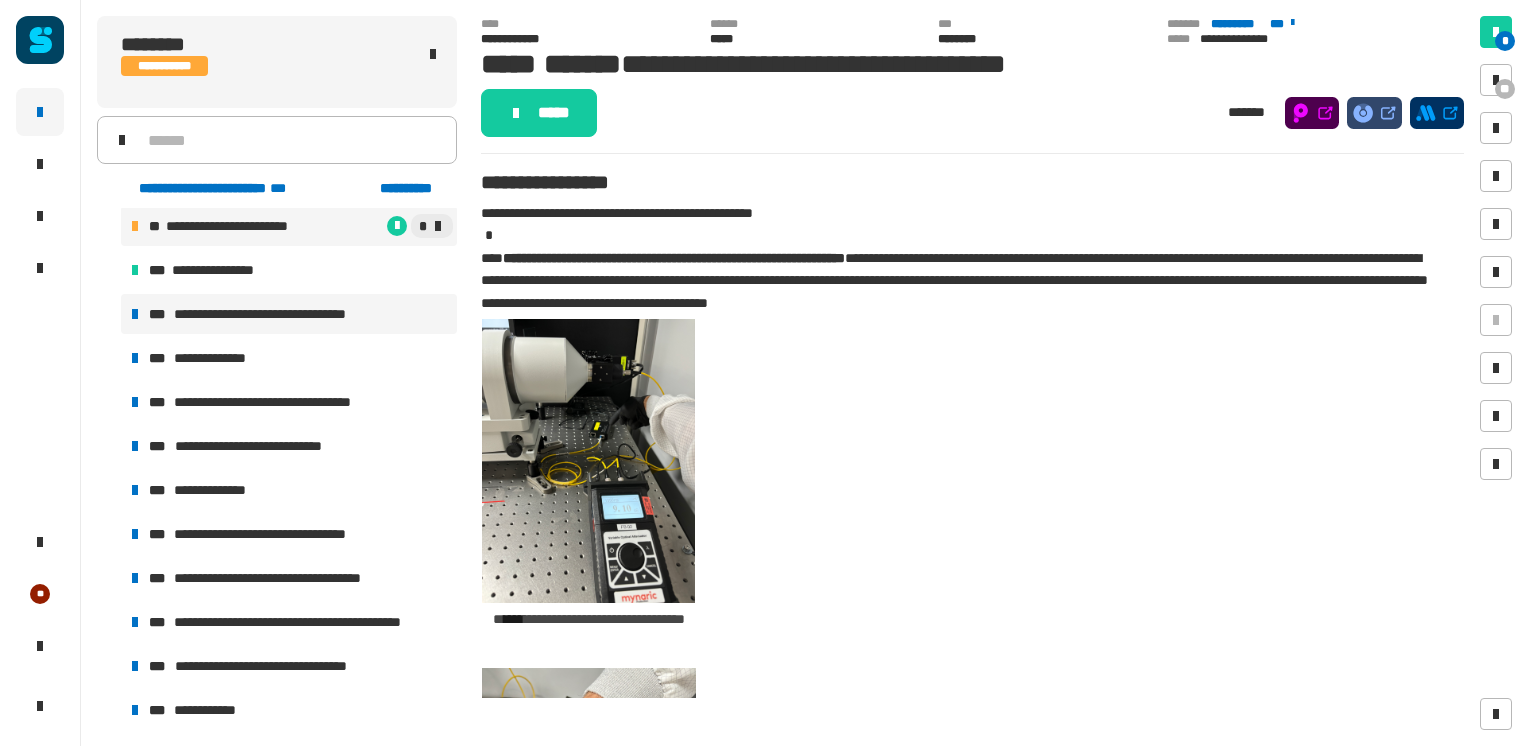 click on "**********" at bounding box center [289, 226] 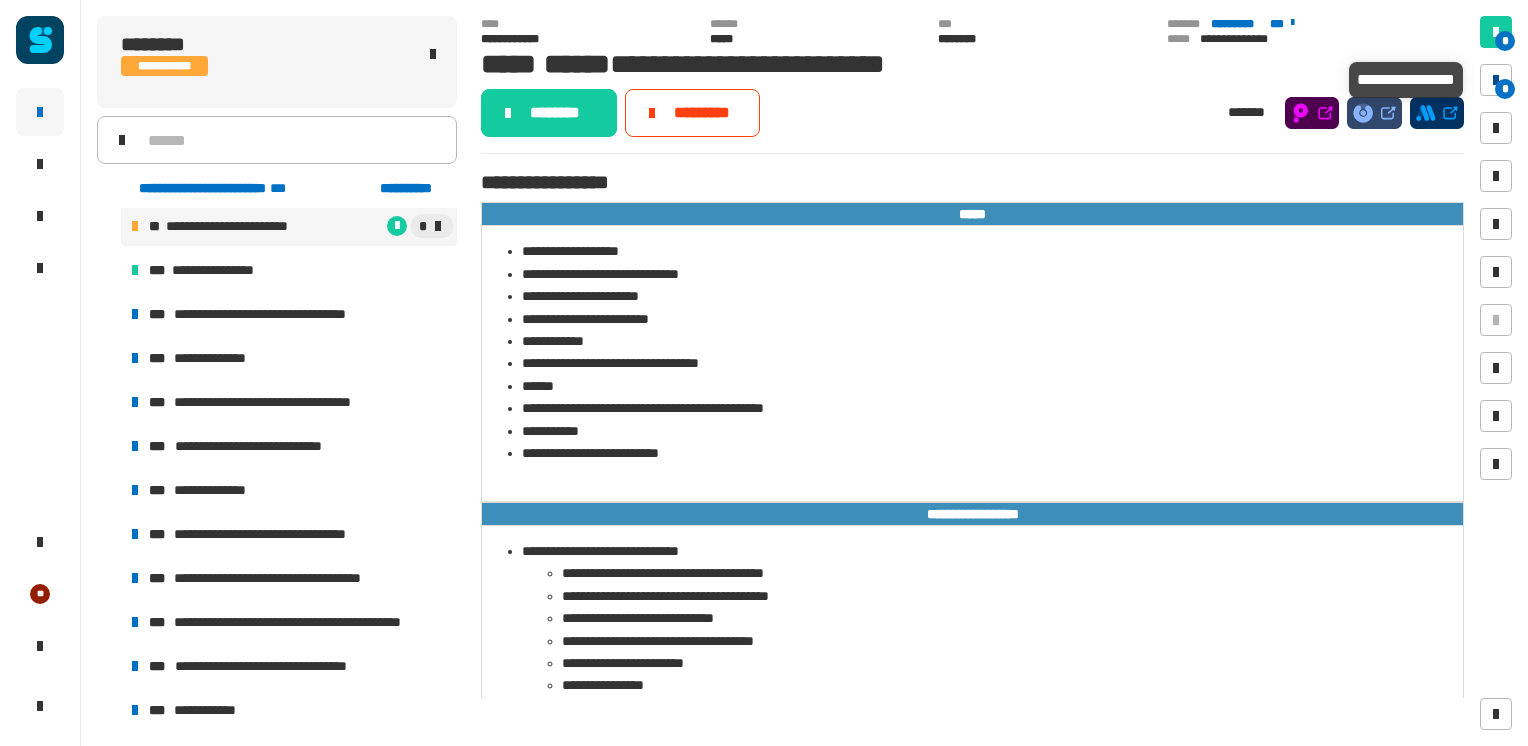 click at bounding box center [1496, 80] 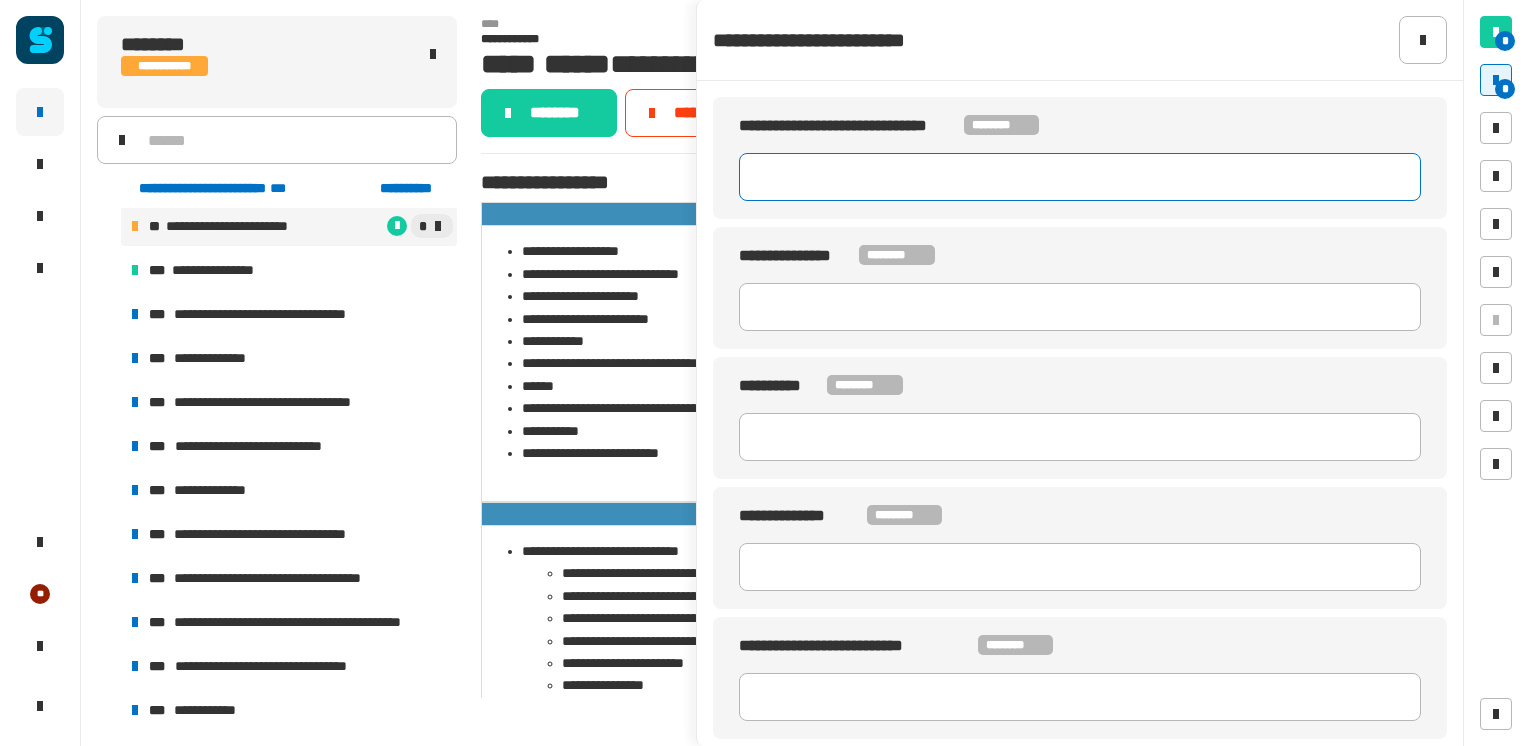 click 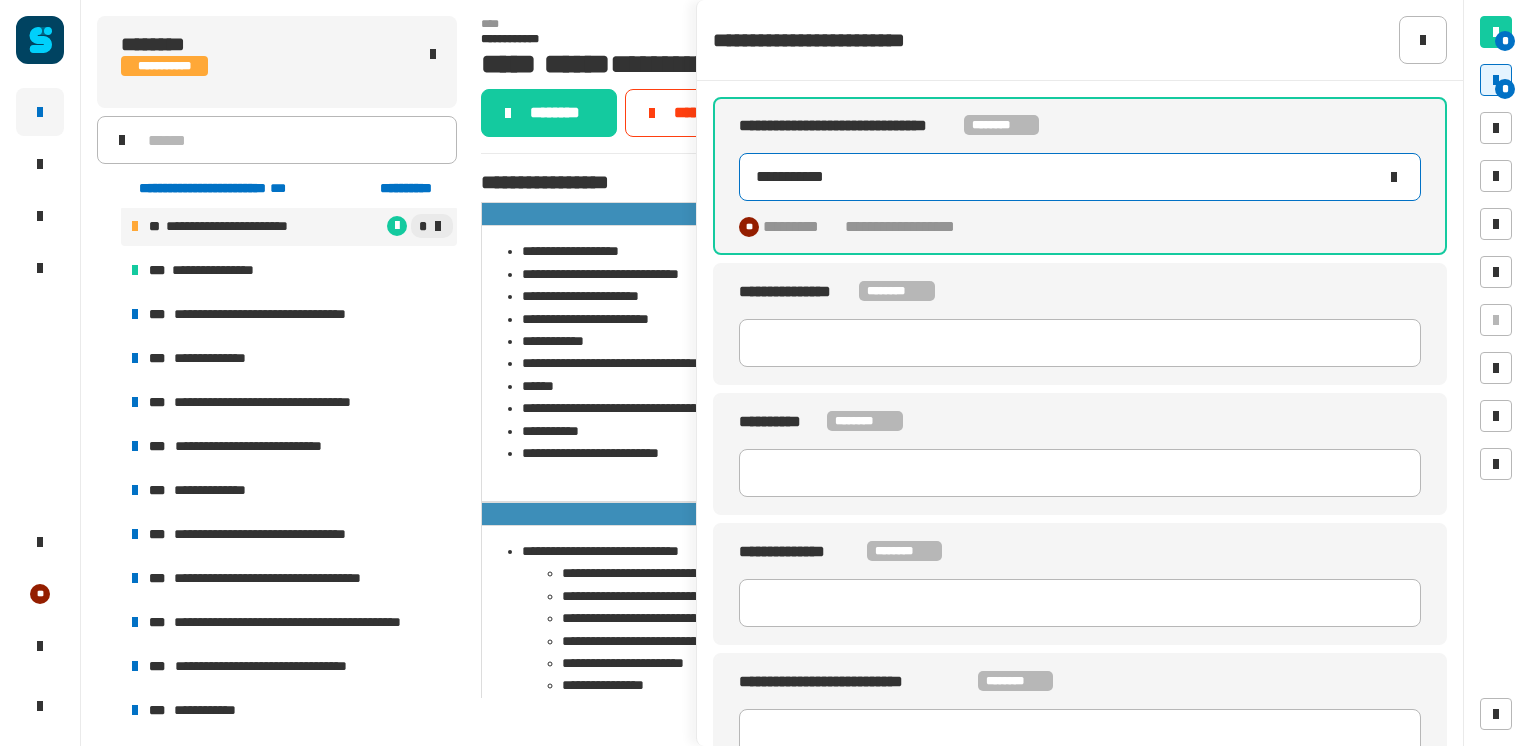 type on "**********" 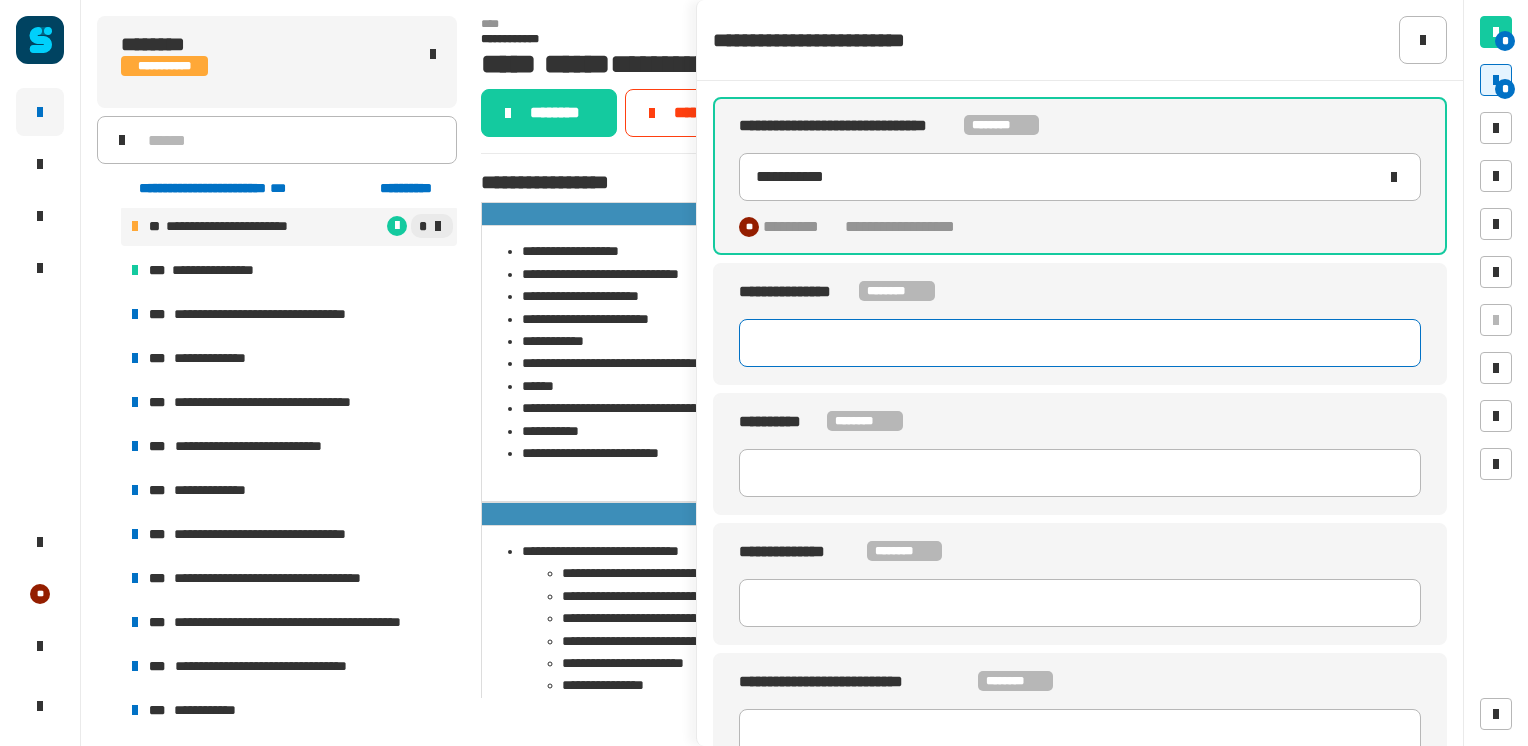 click 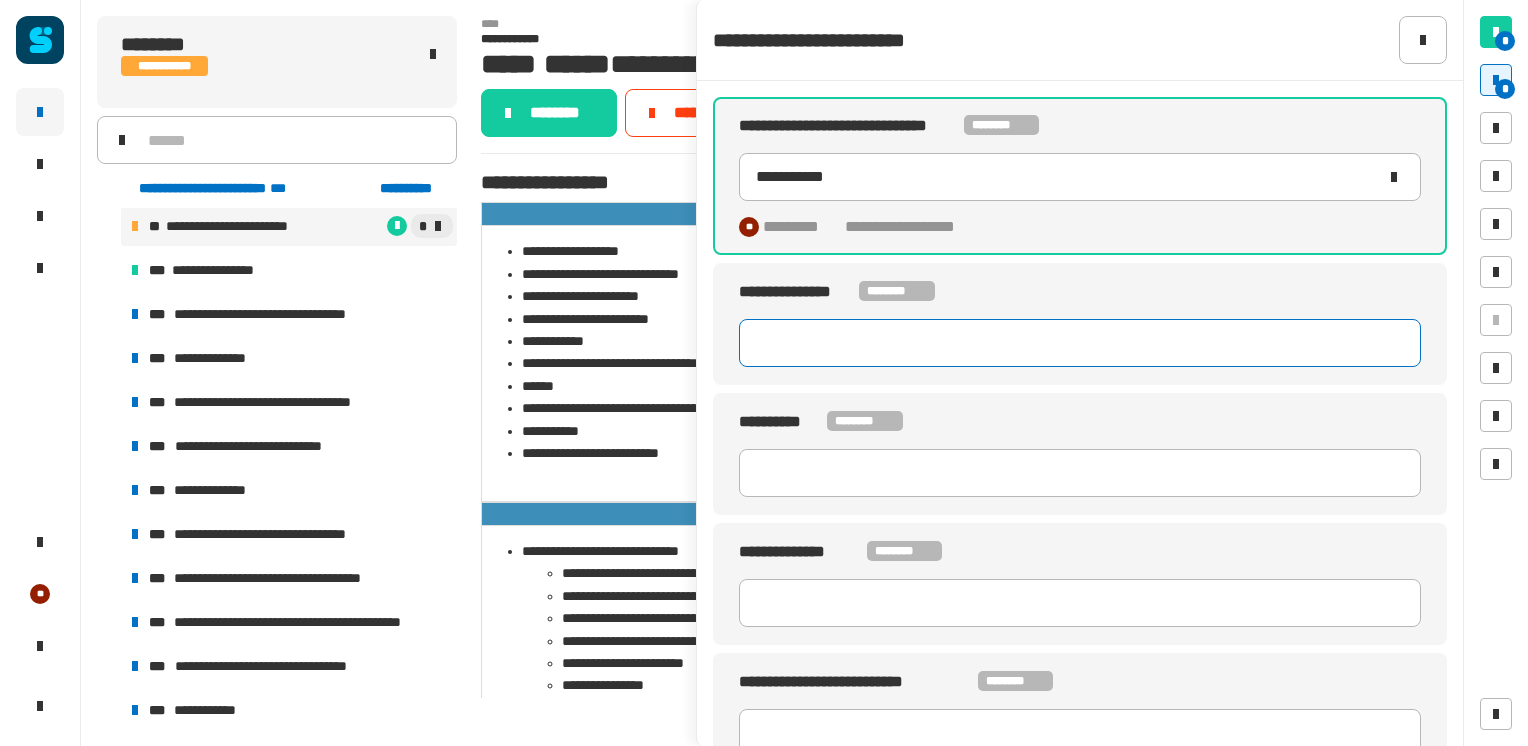 paste on "********" 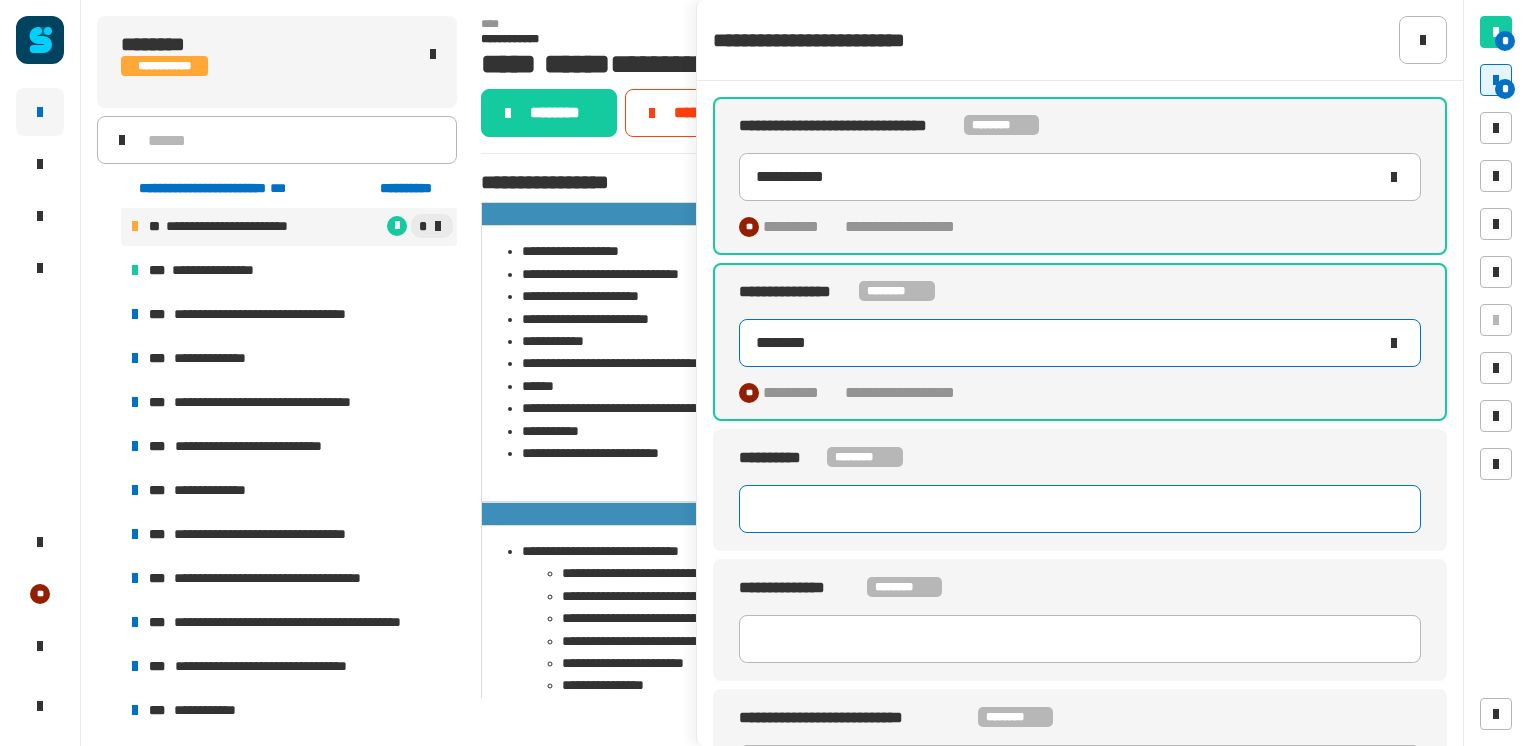 type on "********" 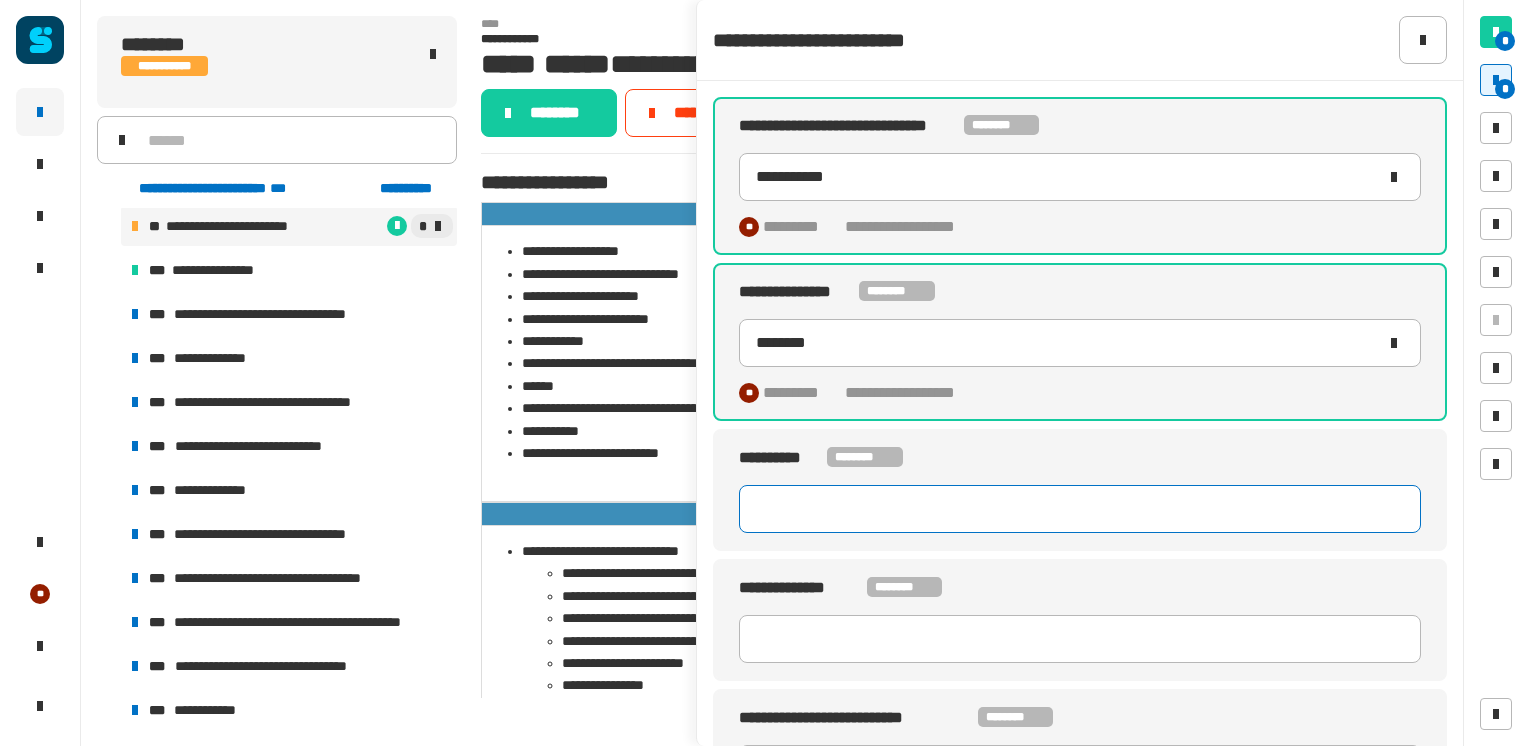click 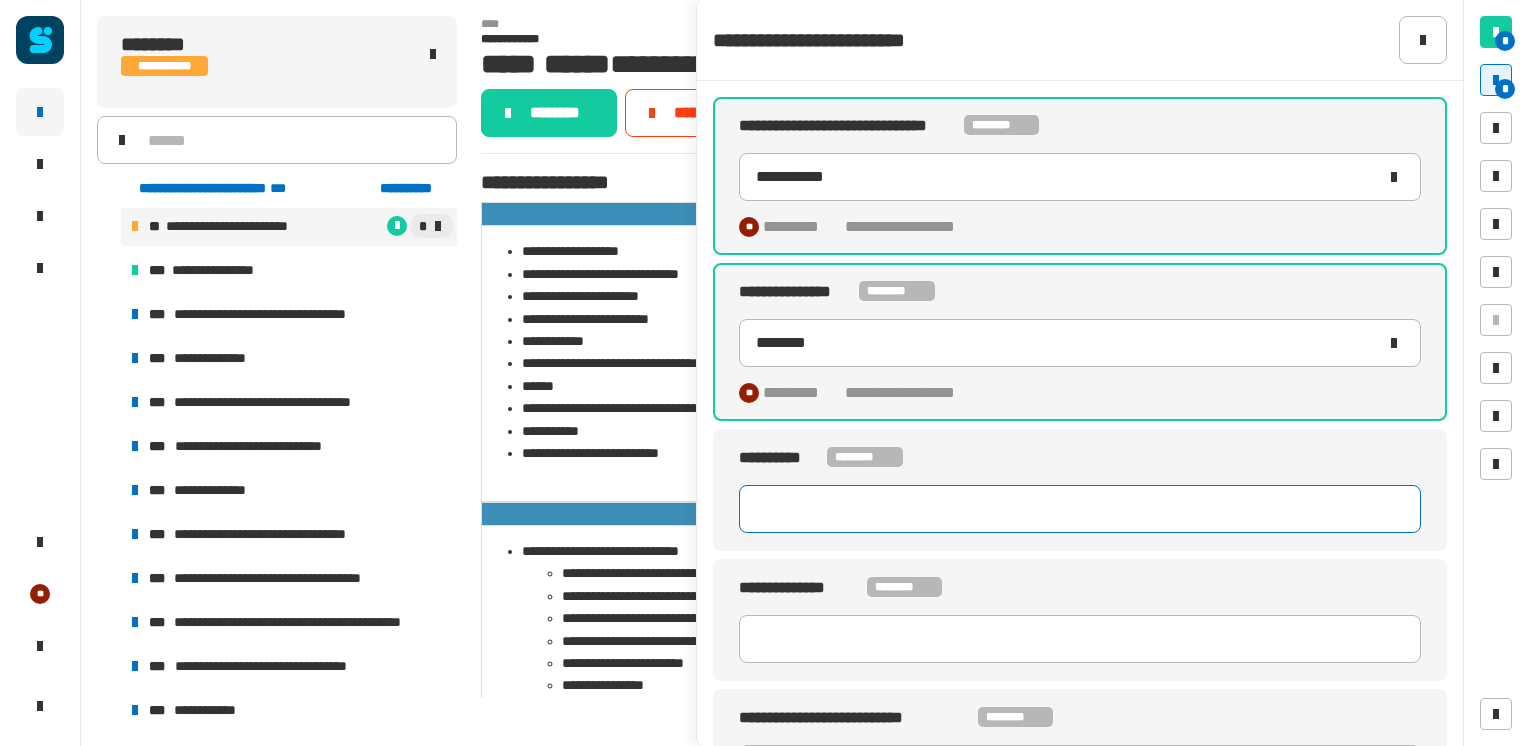 paste on "******" 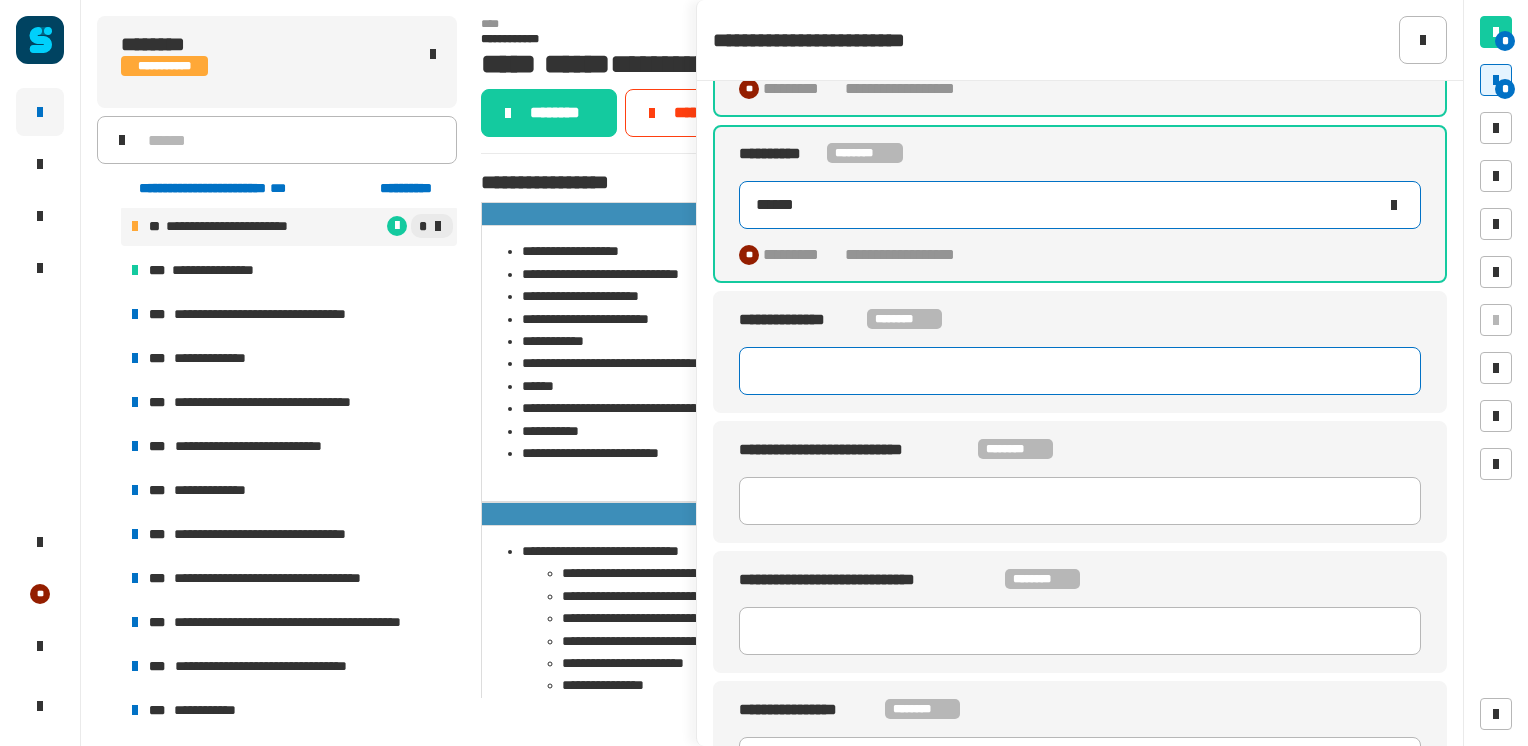 scroll, scrollTop: 309, scrollLeft: 0, axis: vertical 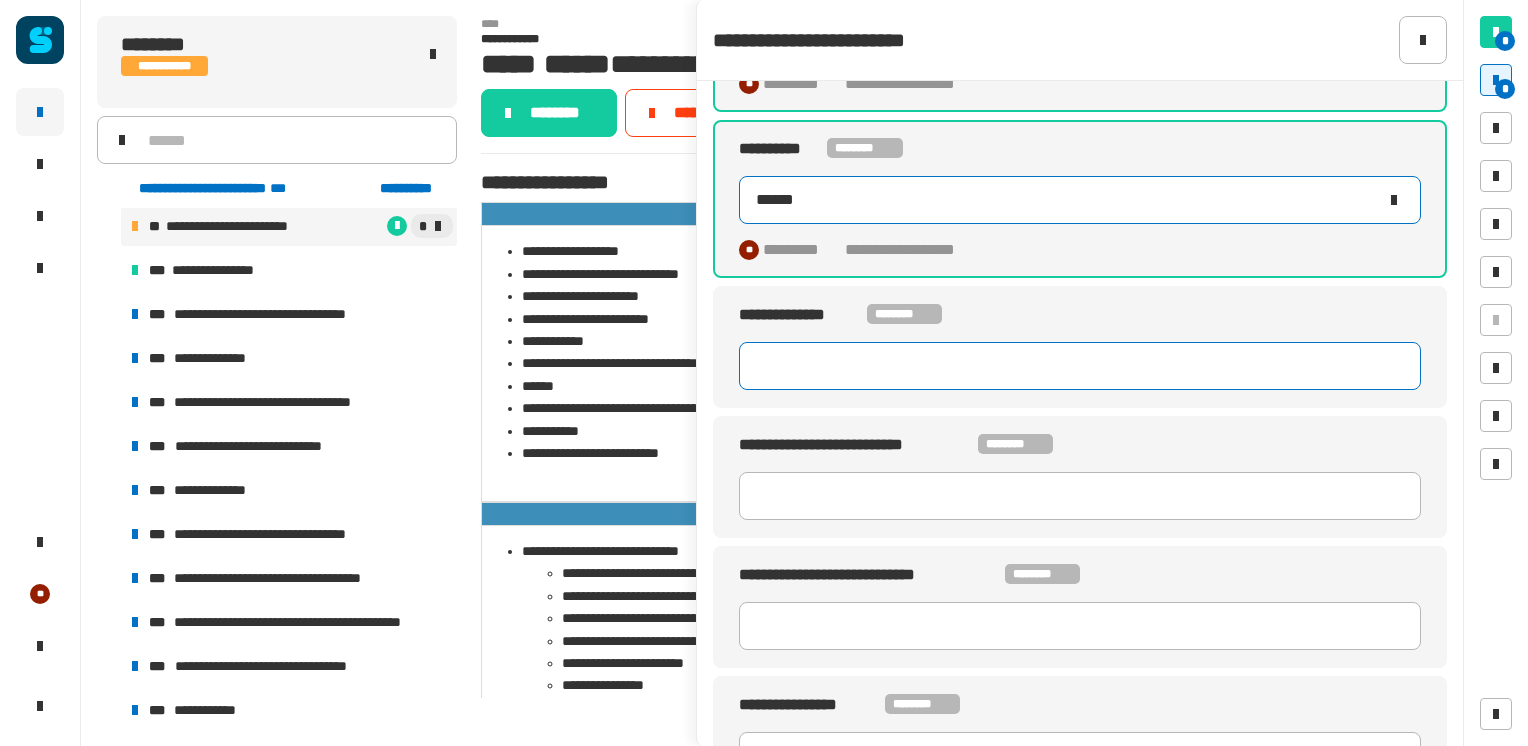 type on "******" 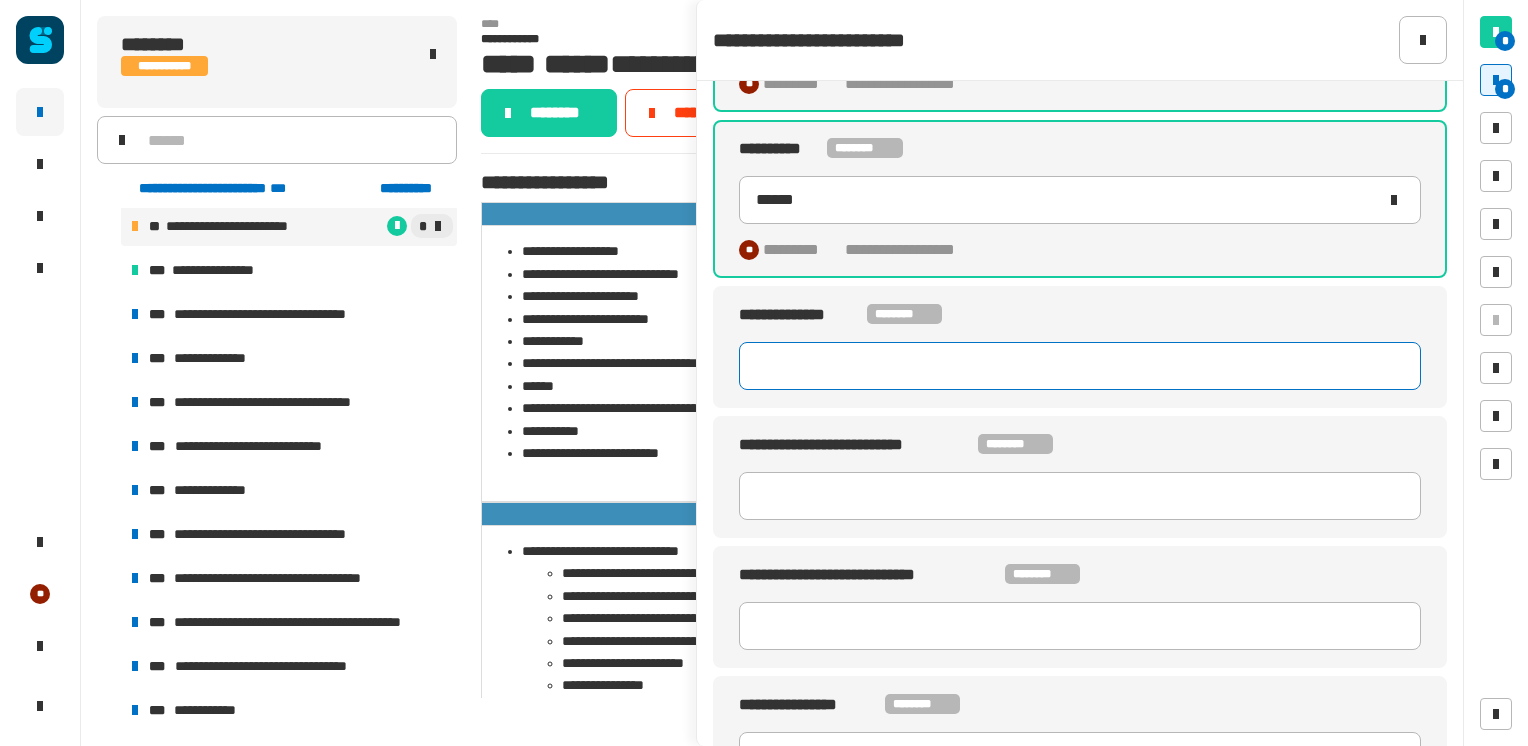 click 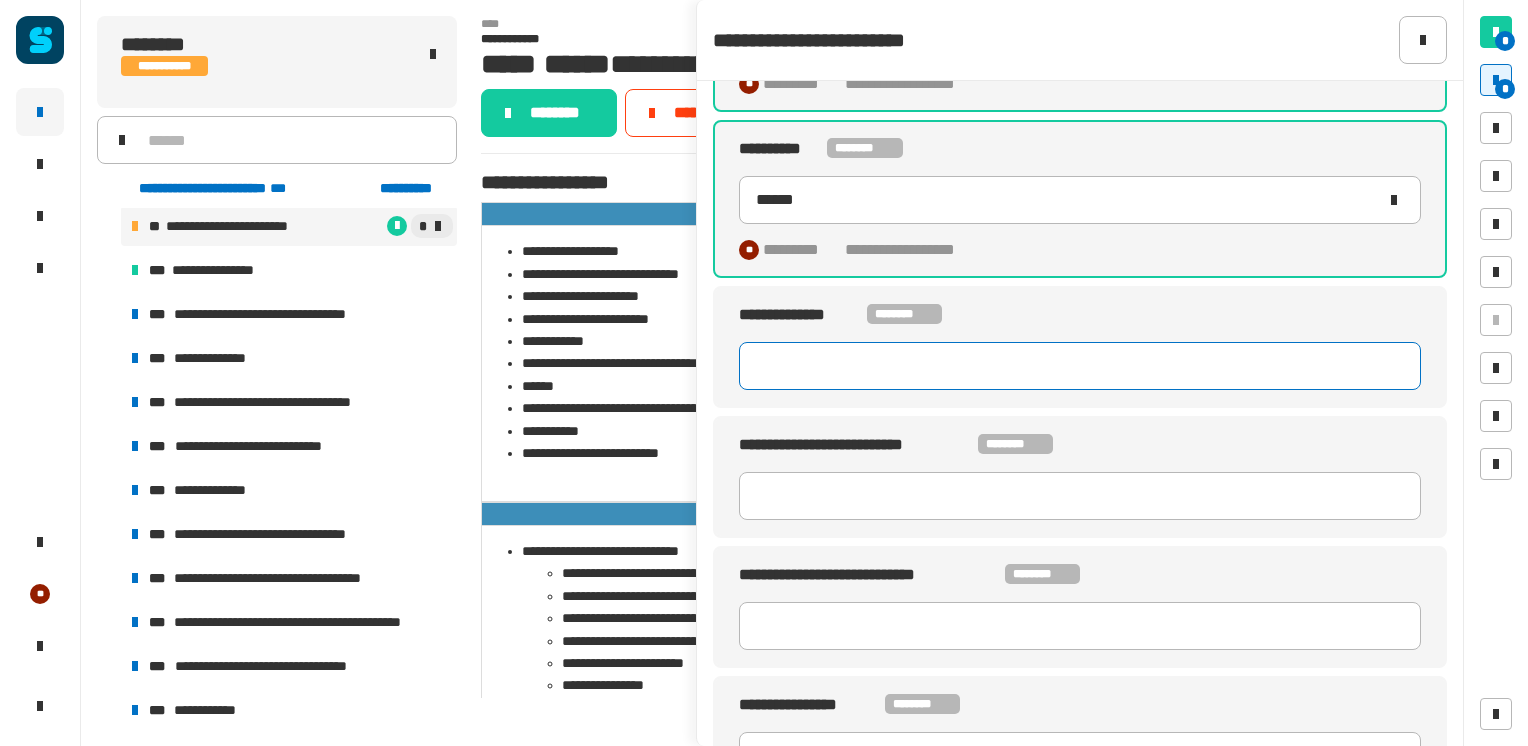 paste on "*********" 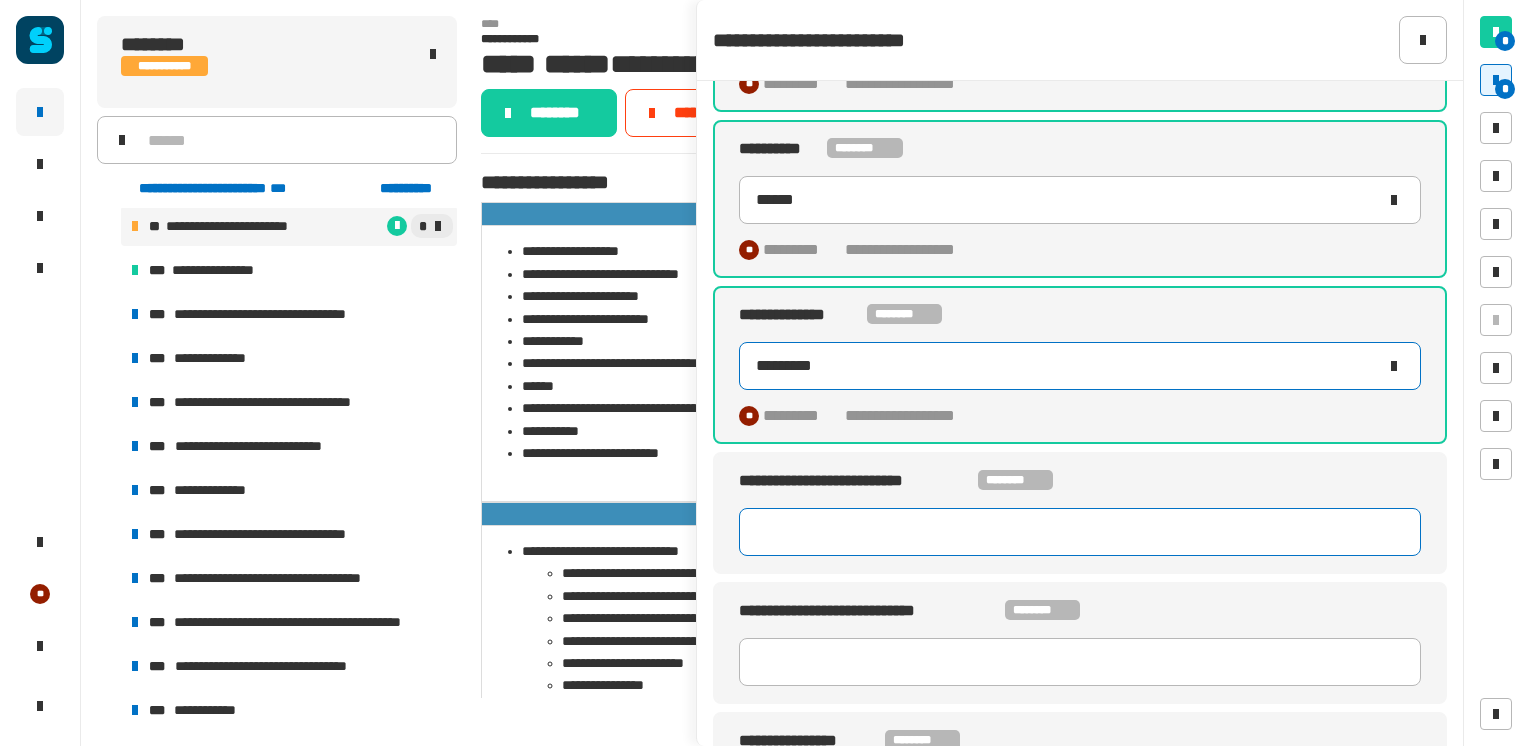 type on "*********" 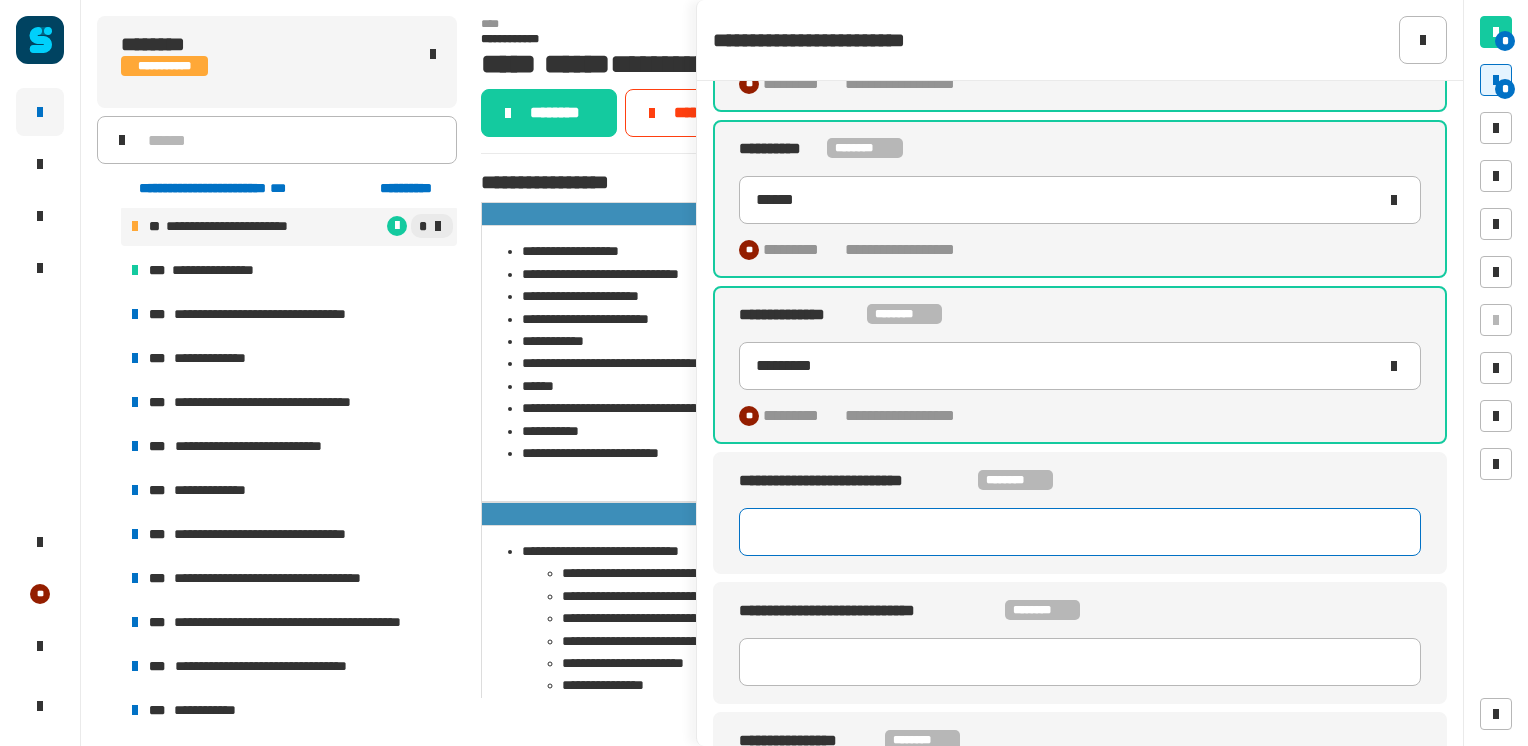 click 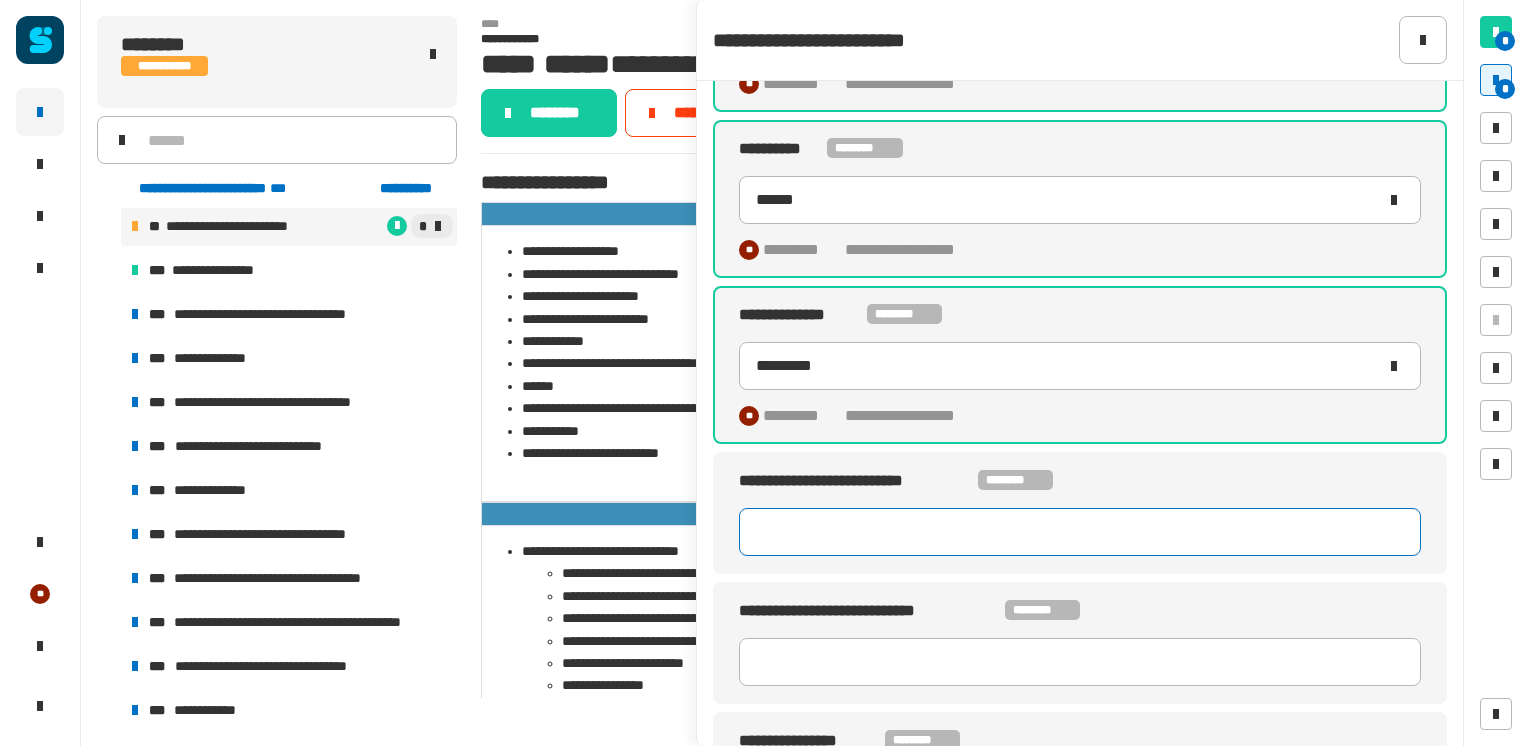 paste on "********" 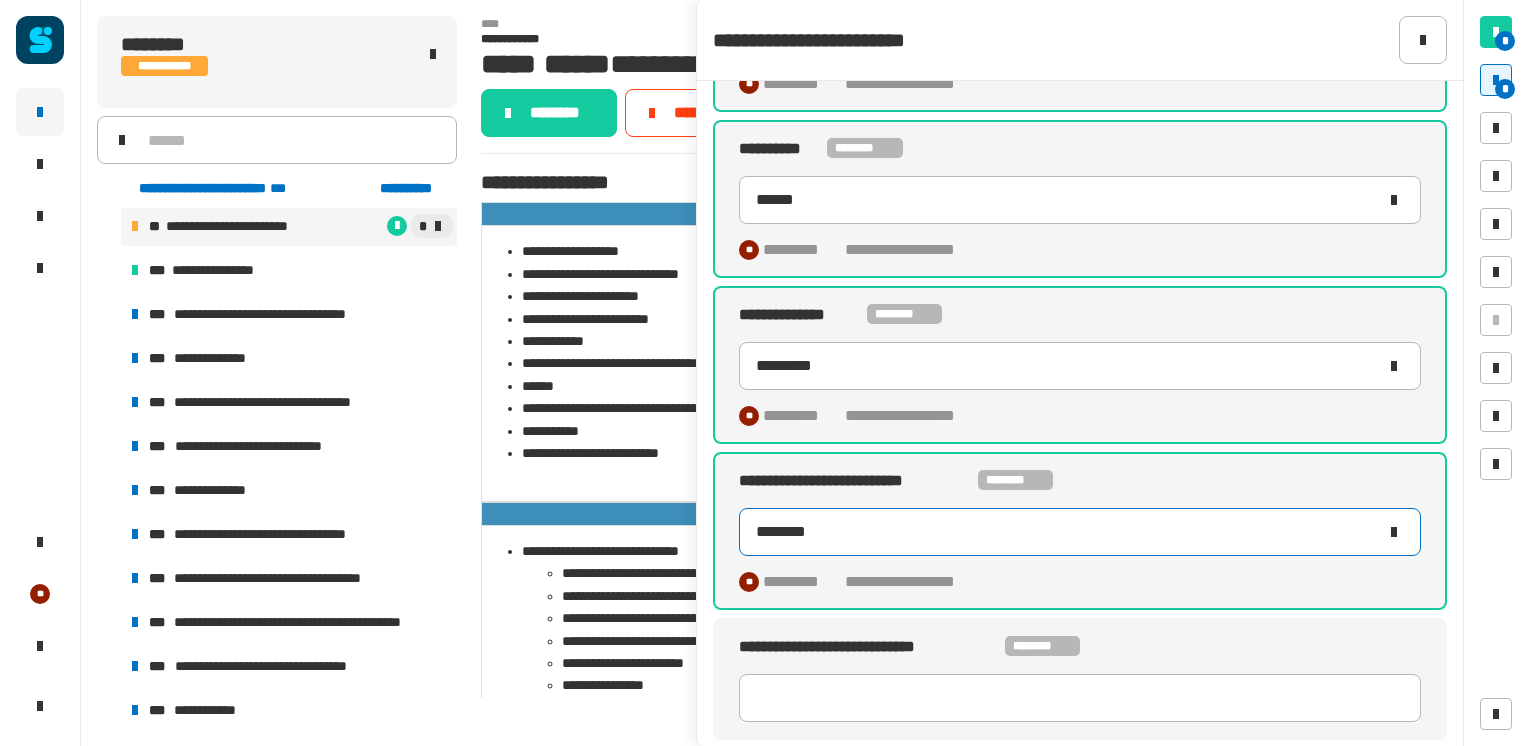scroll, scrollTop: 432, scrollLeft: 0, axis: vertical 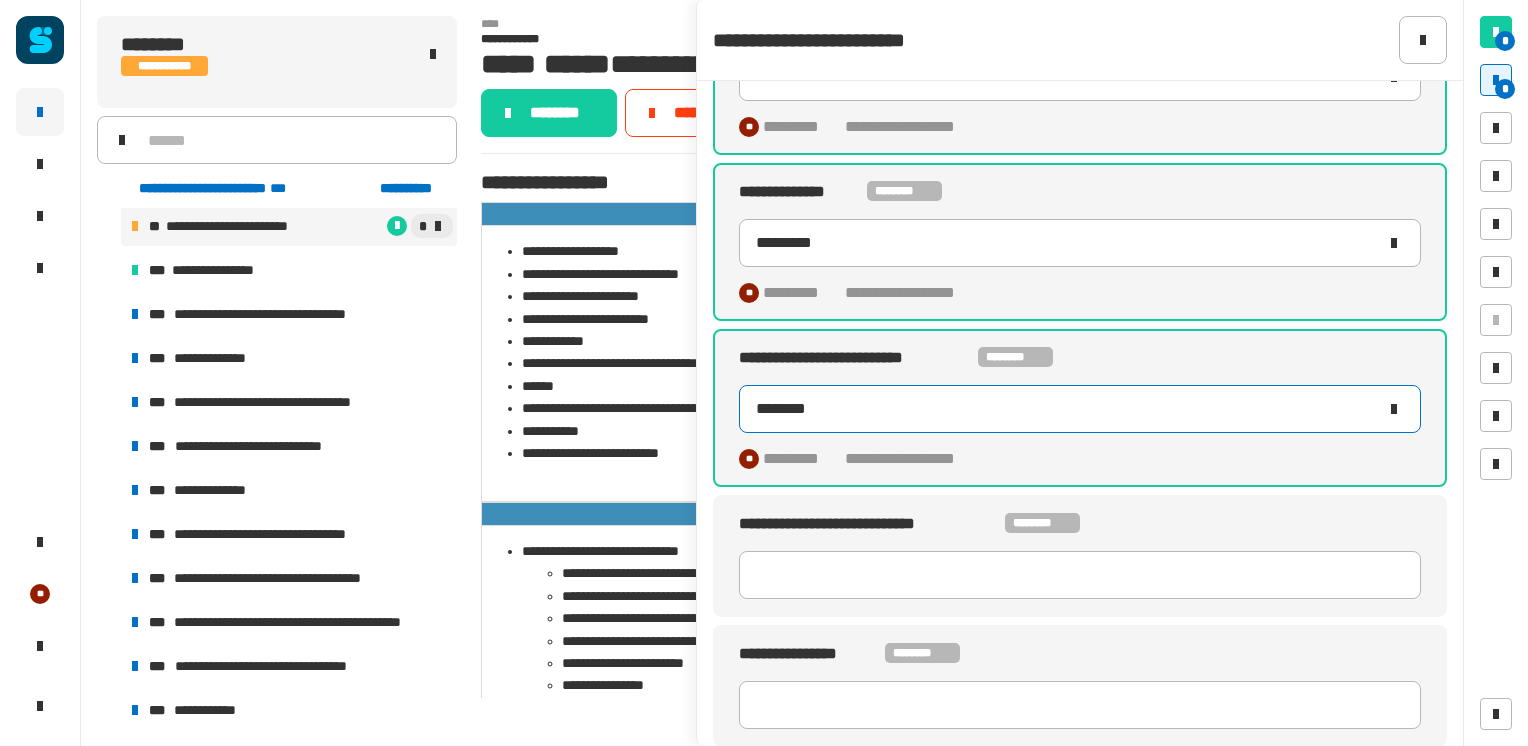 type on "********" 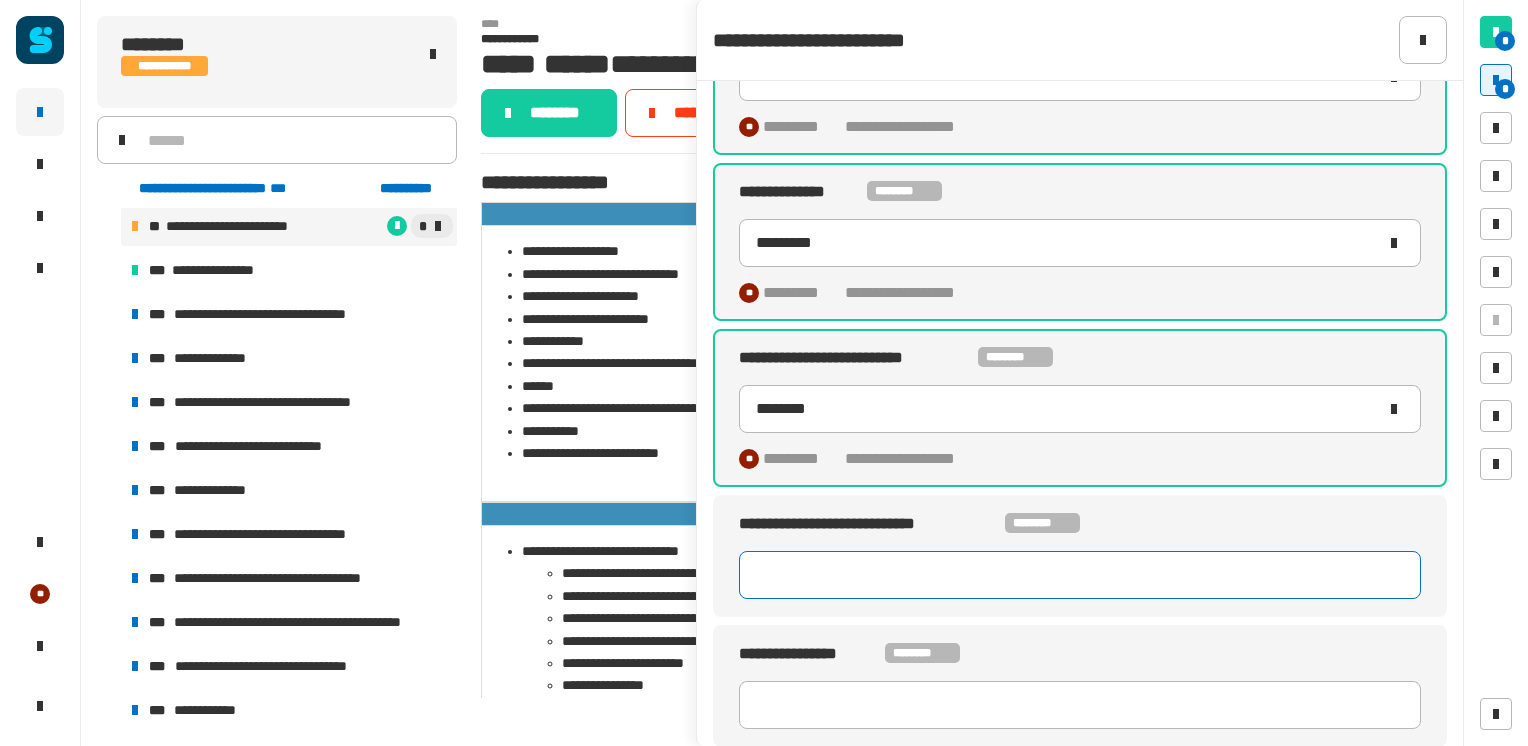 click 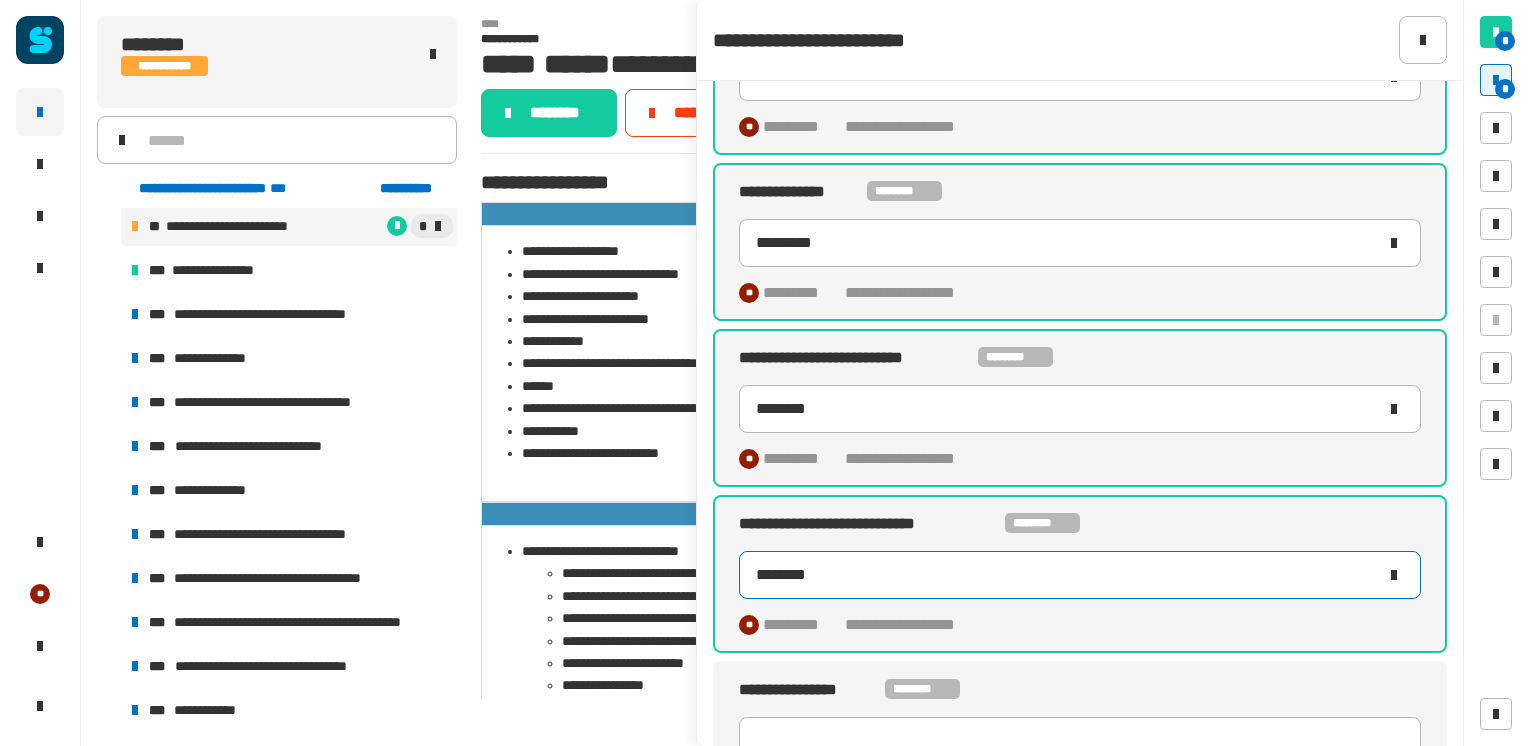 scroll, scrollTop: 468, scrollLeft: 0, axis: vertical 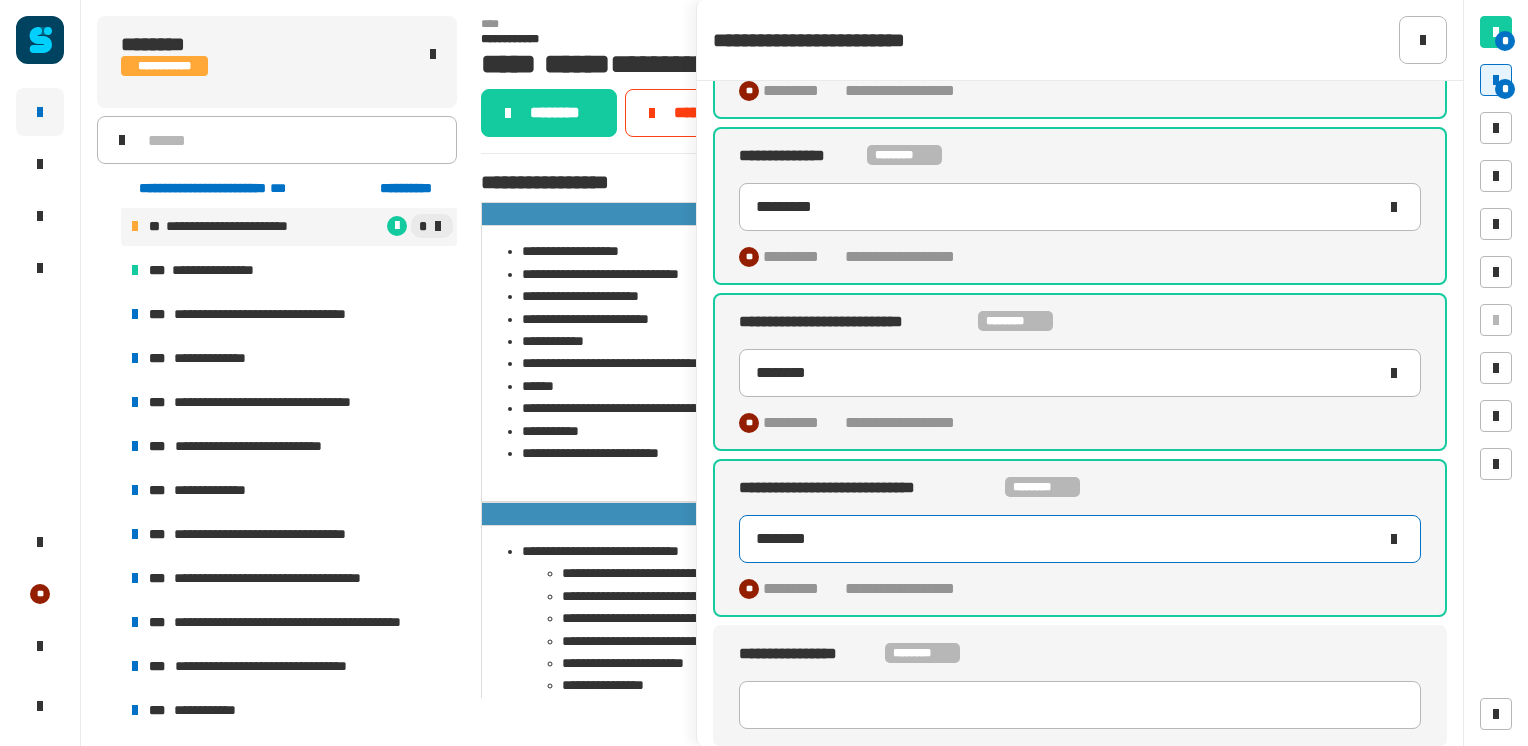 type on "********" 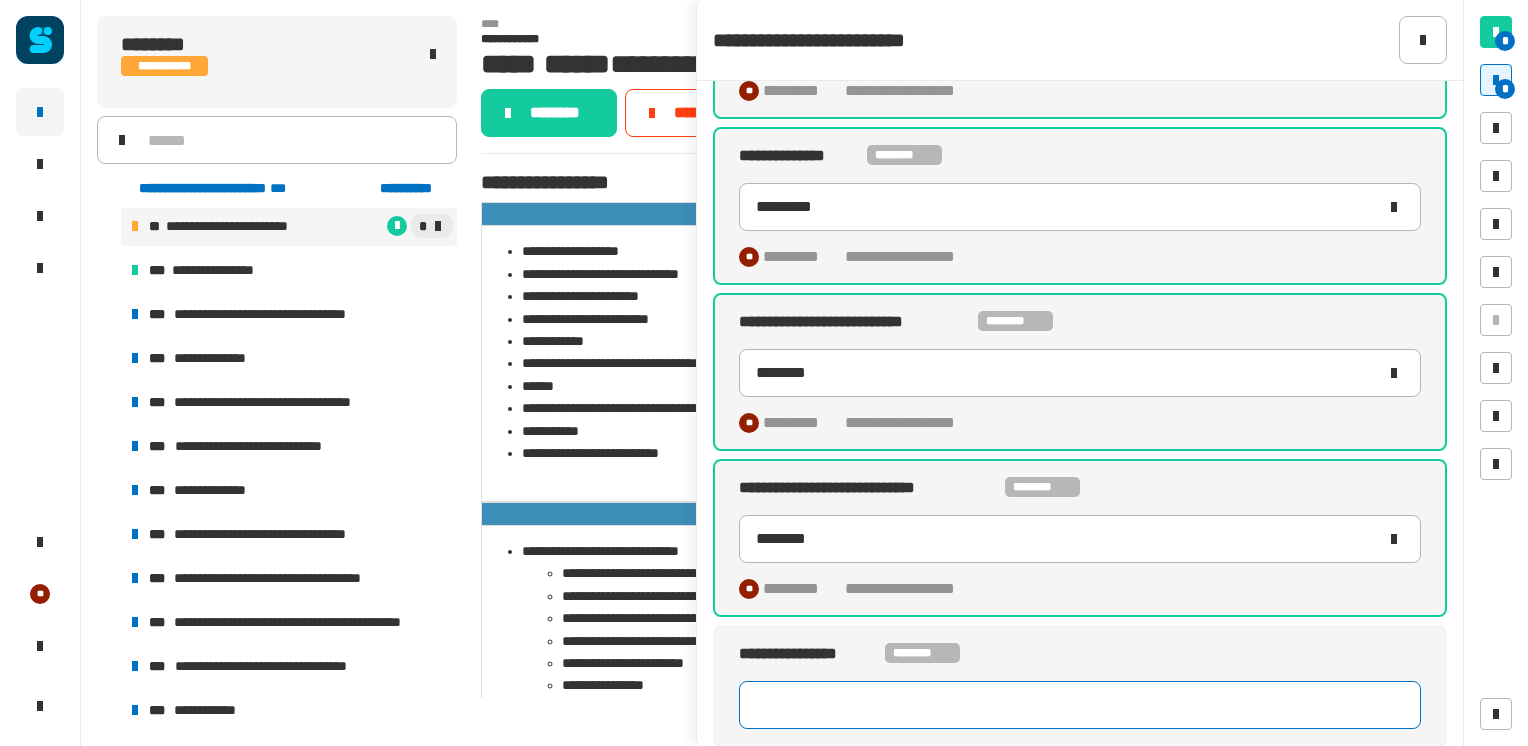 click 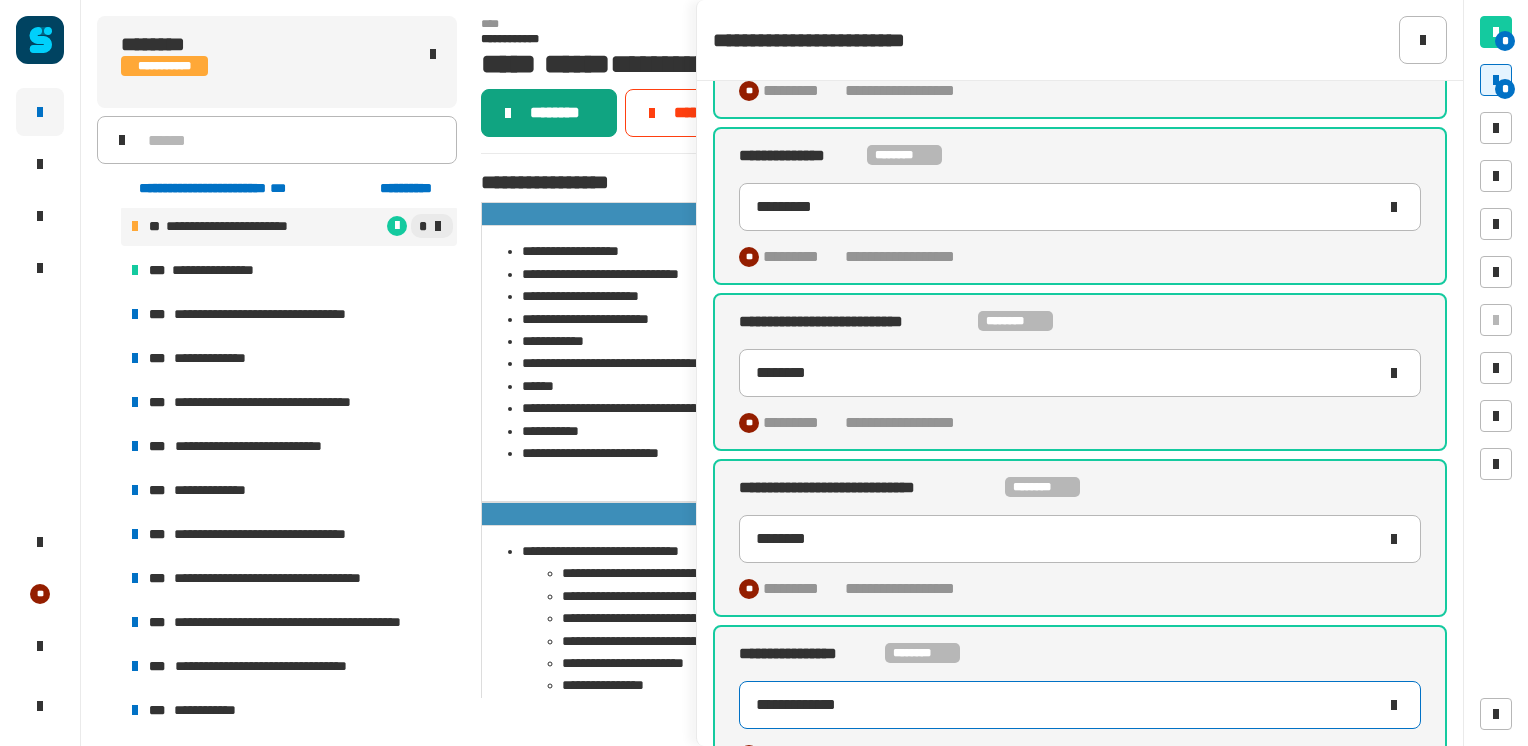 type on "**********" 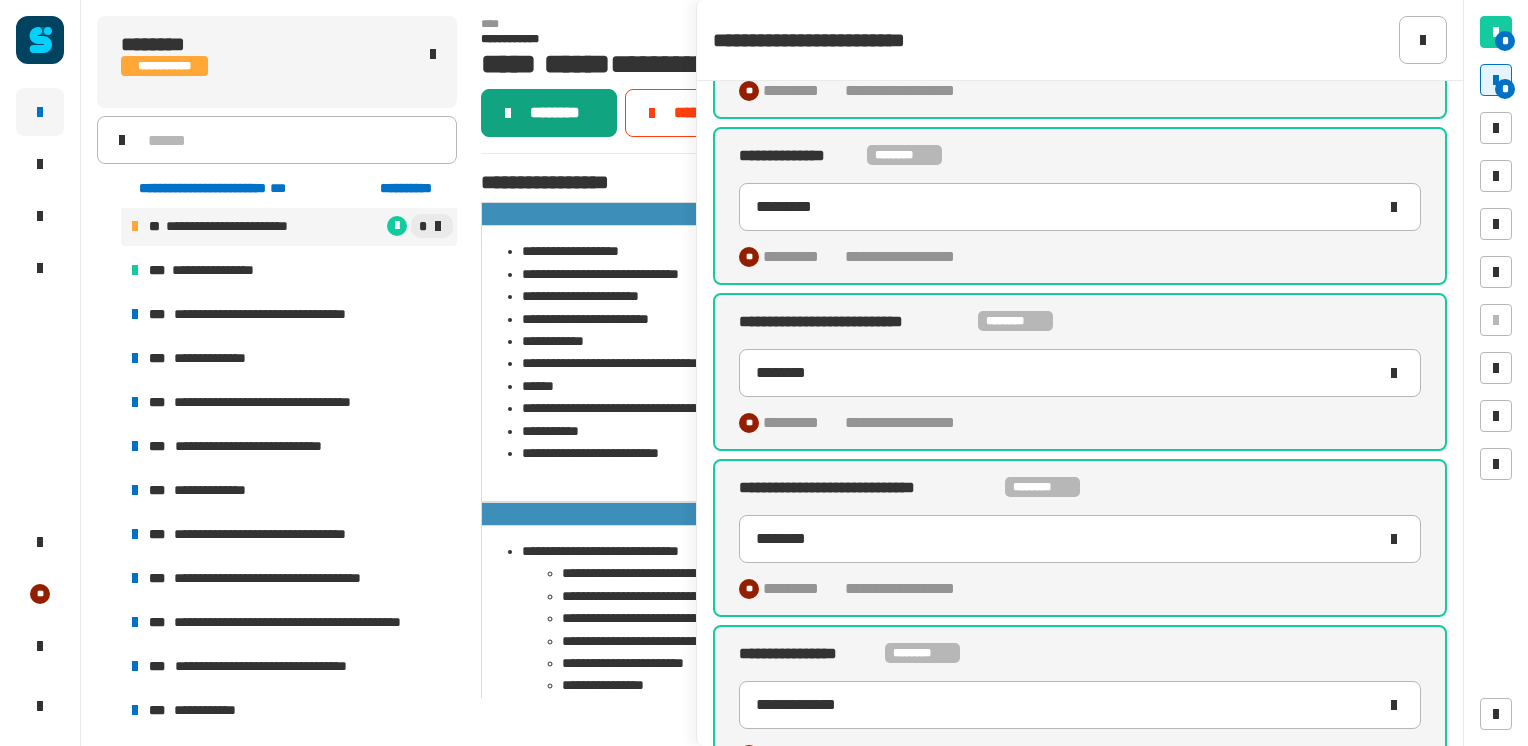 click on "********" 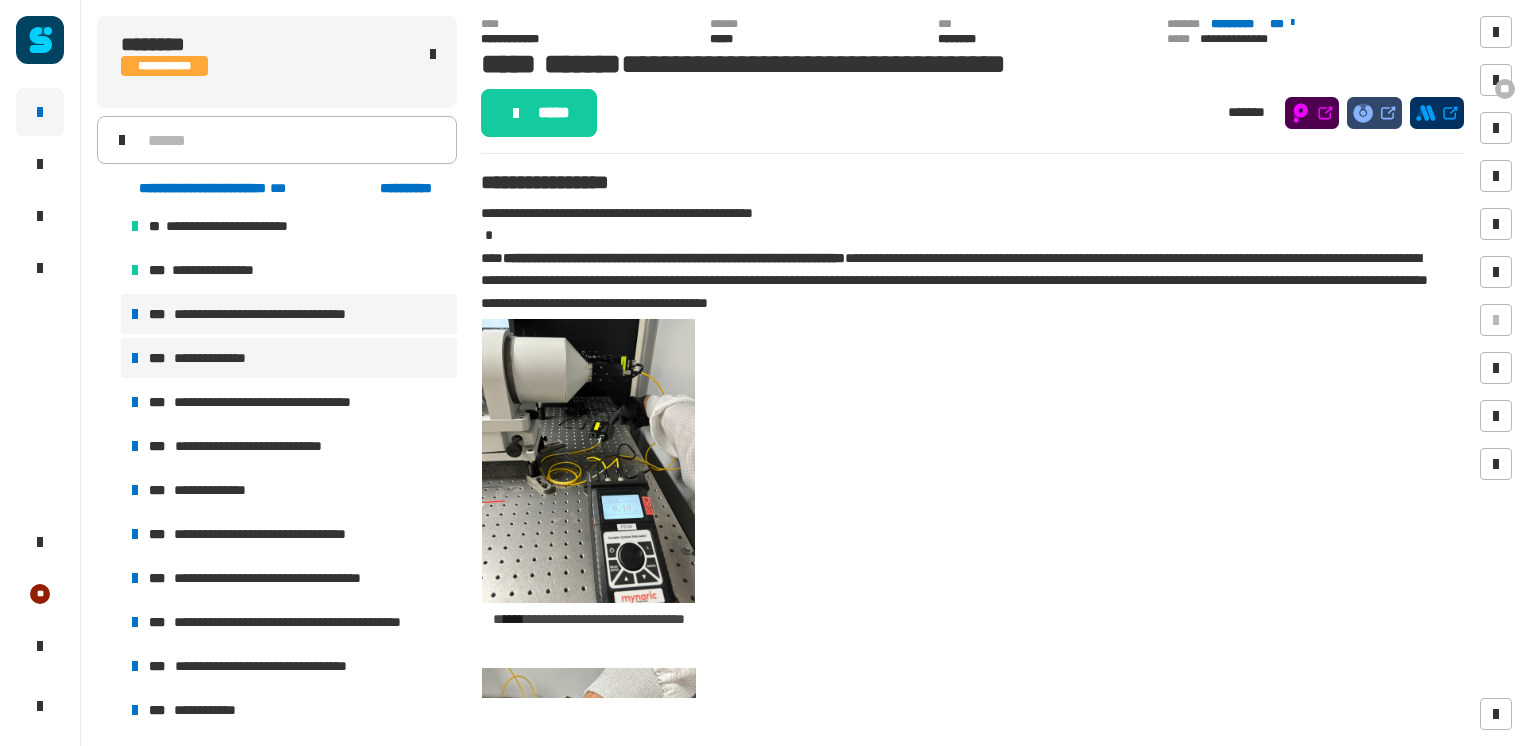 click on "**********" at bounding box center [221, 358] 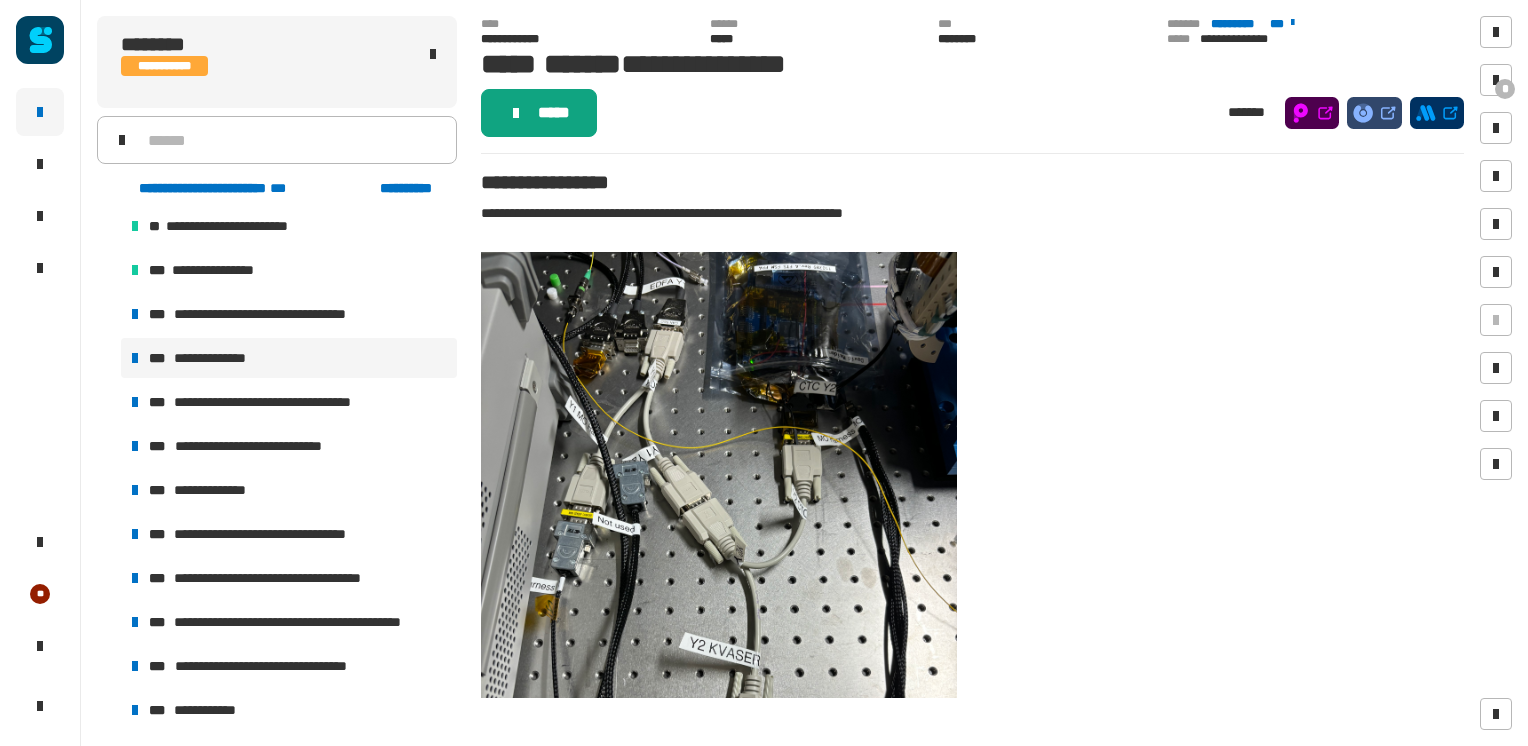 click on "*****" 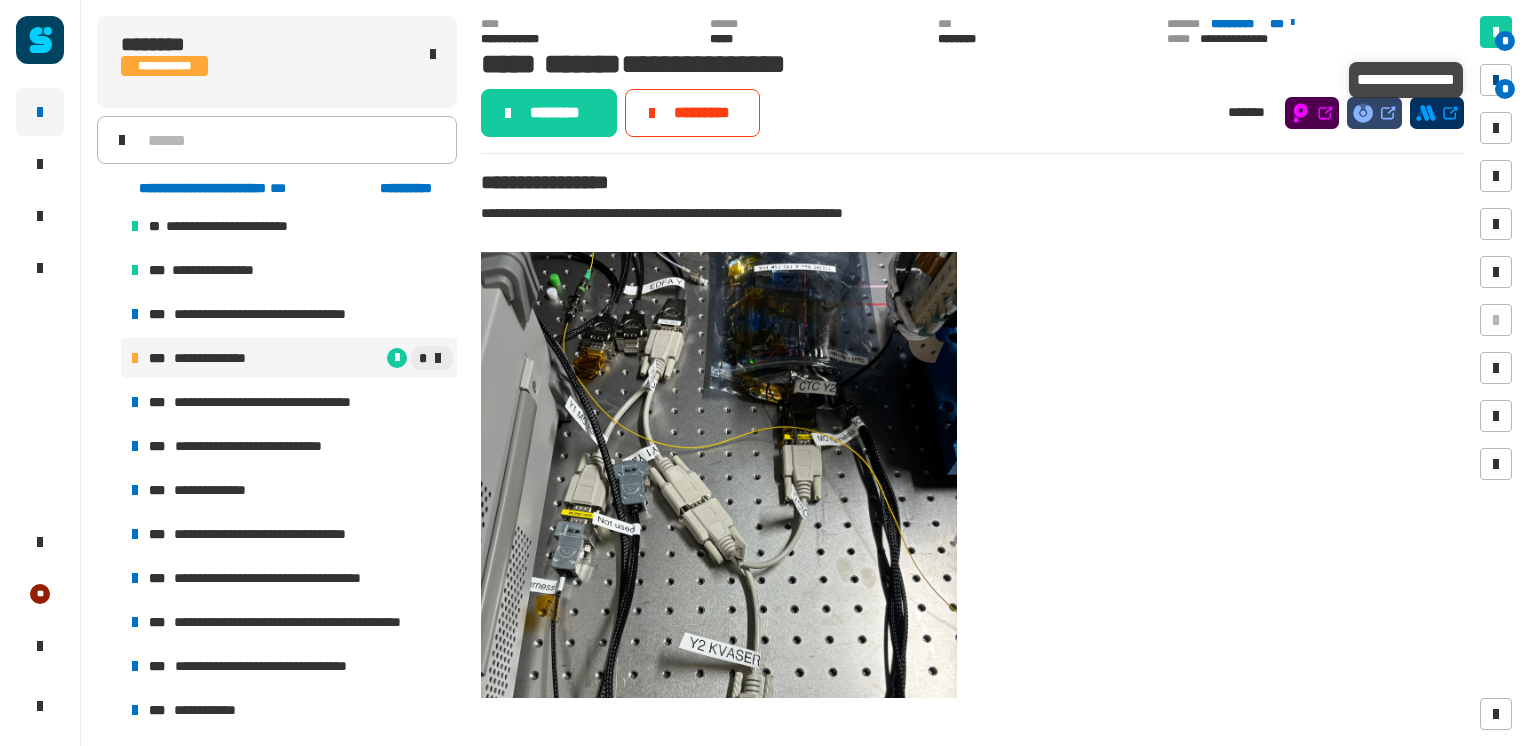 click on "*" at bounding box center (1505, 89) 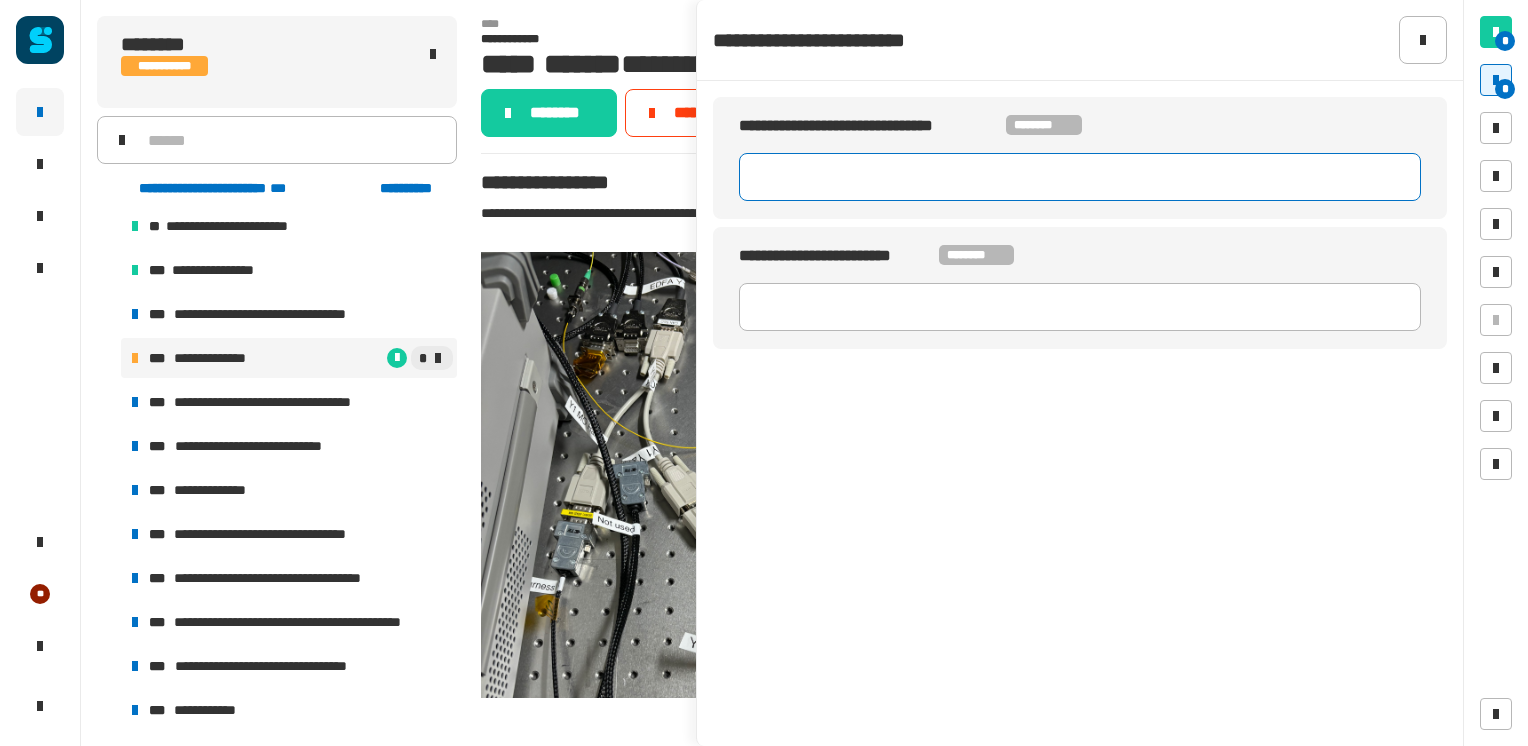 click 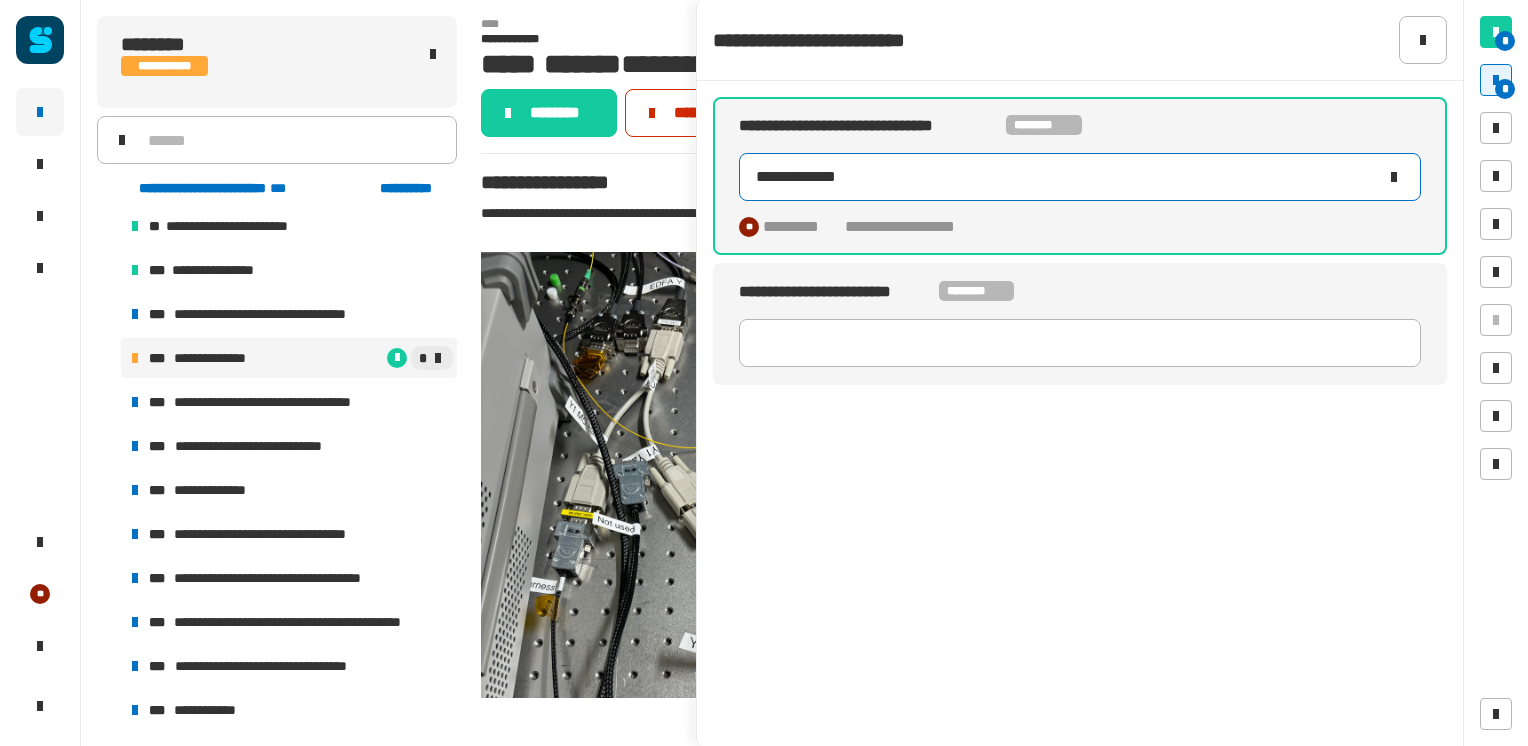 type on "**********" 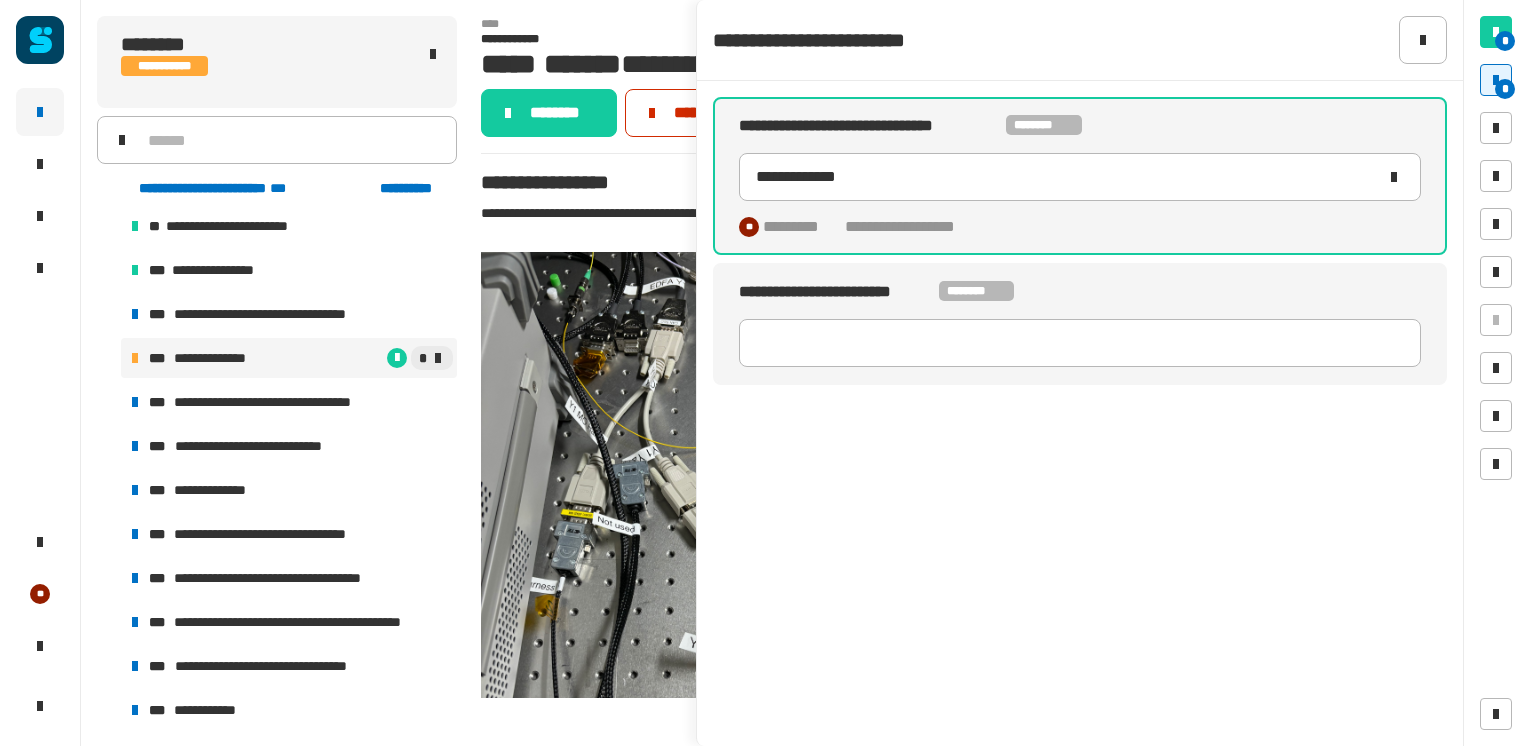 click 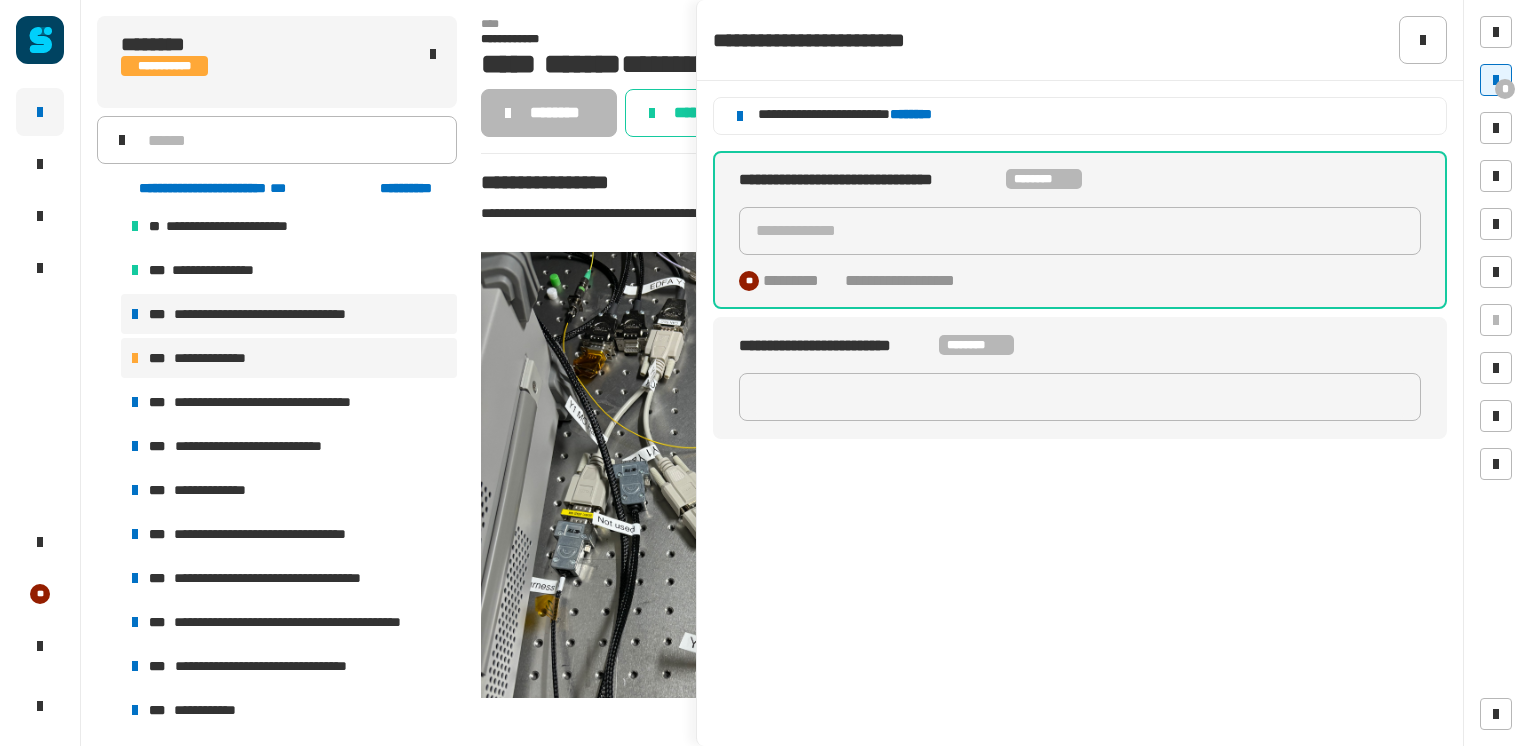 click on "**********" at bounding box center (277, 314) 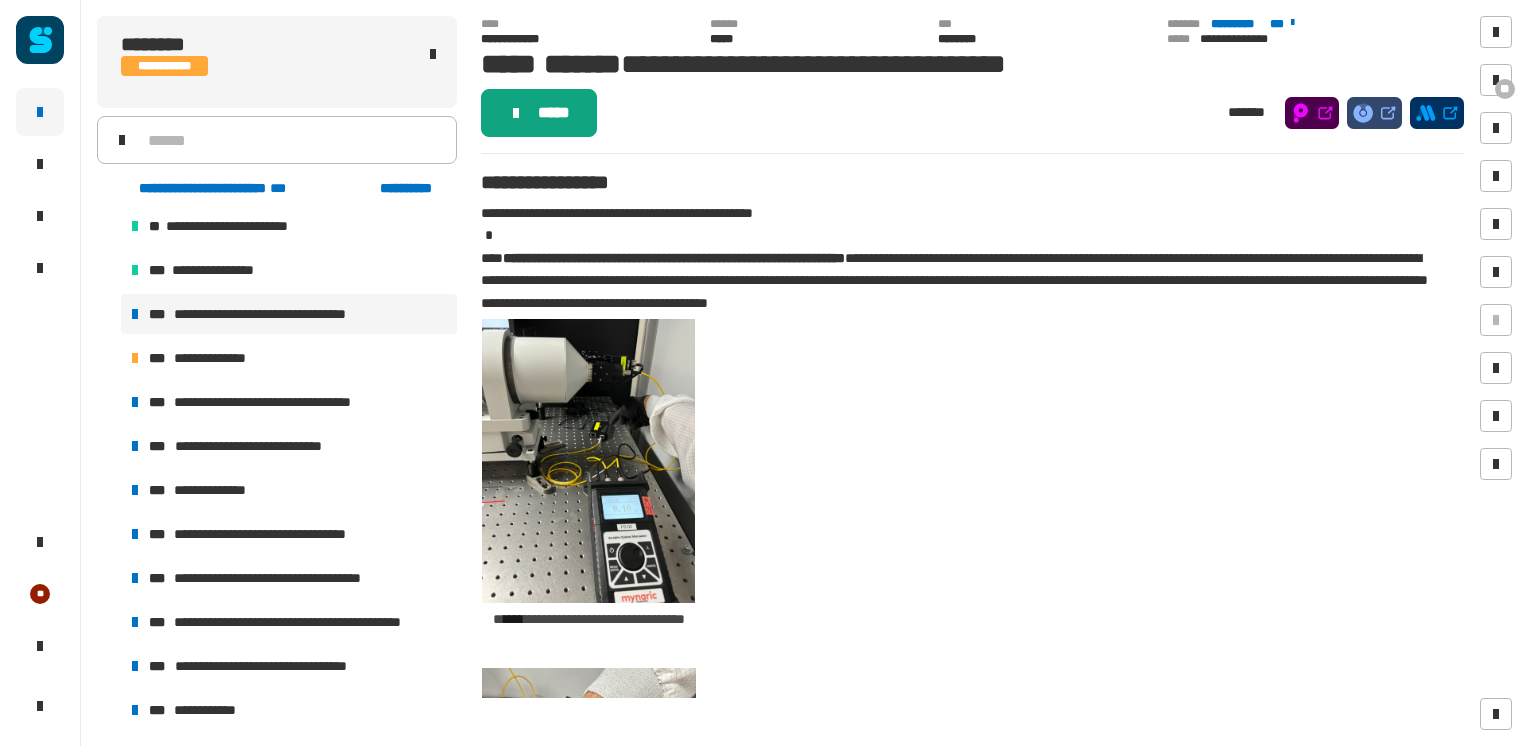 click on "*****" 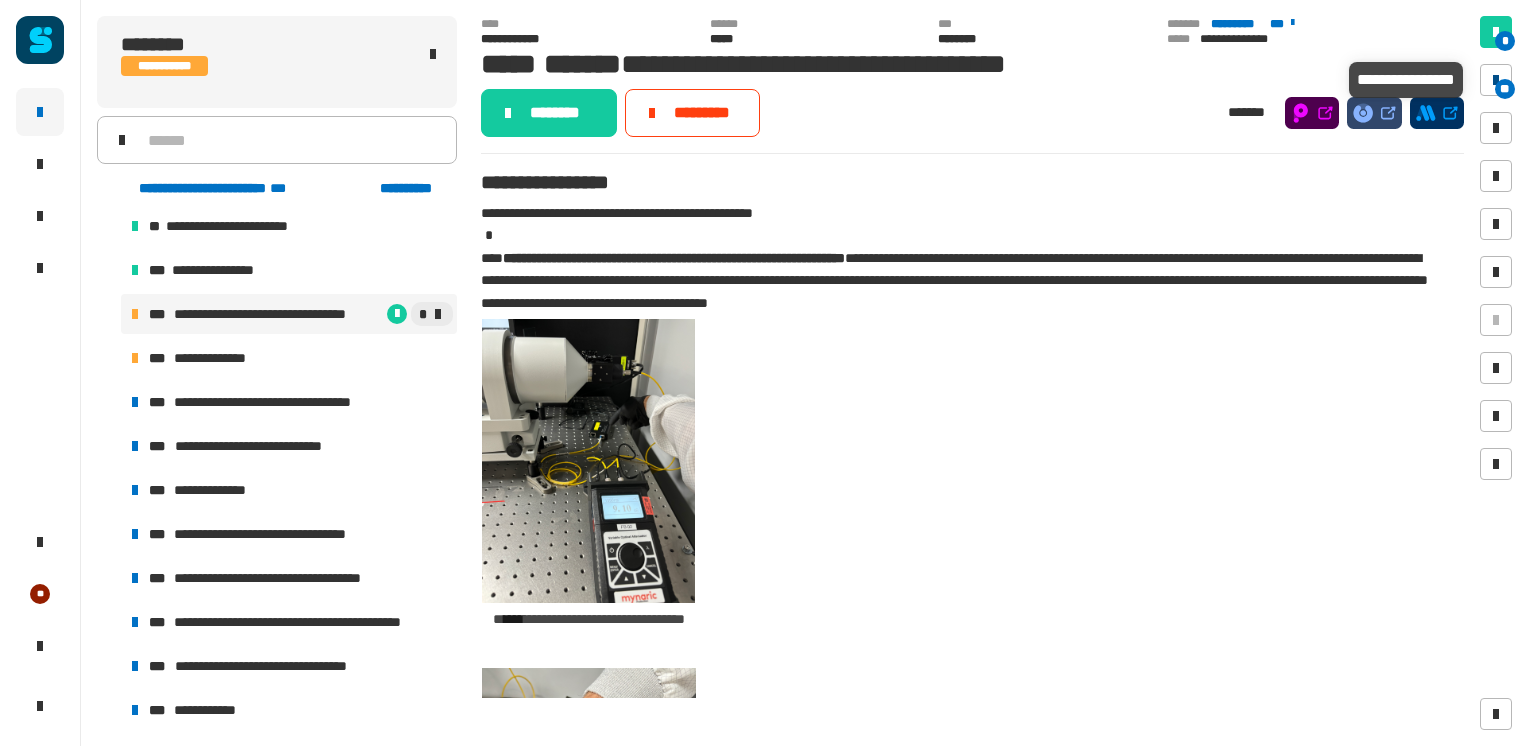 click on "**" at bounding box center (1505, 89) 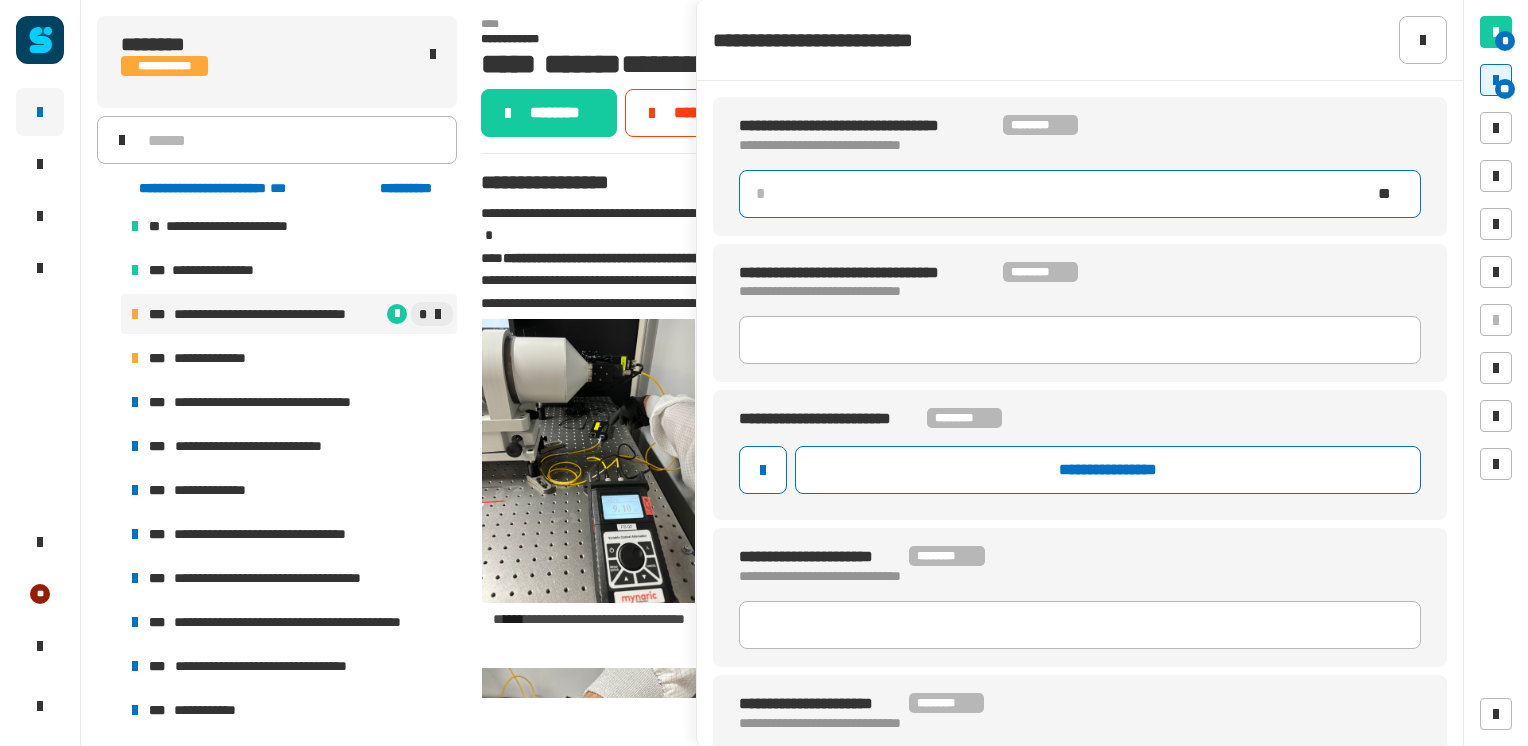 click 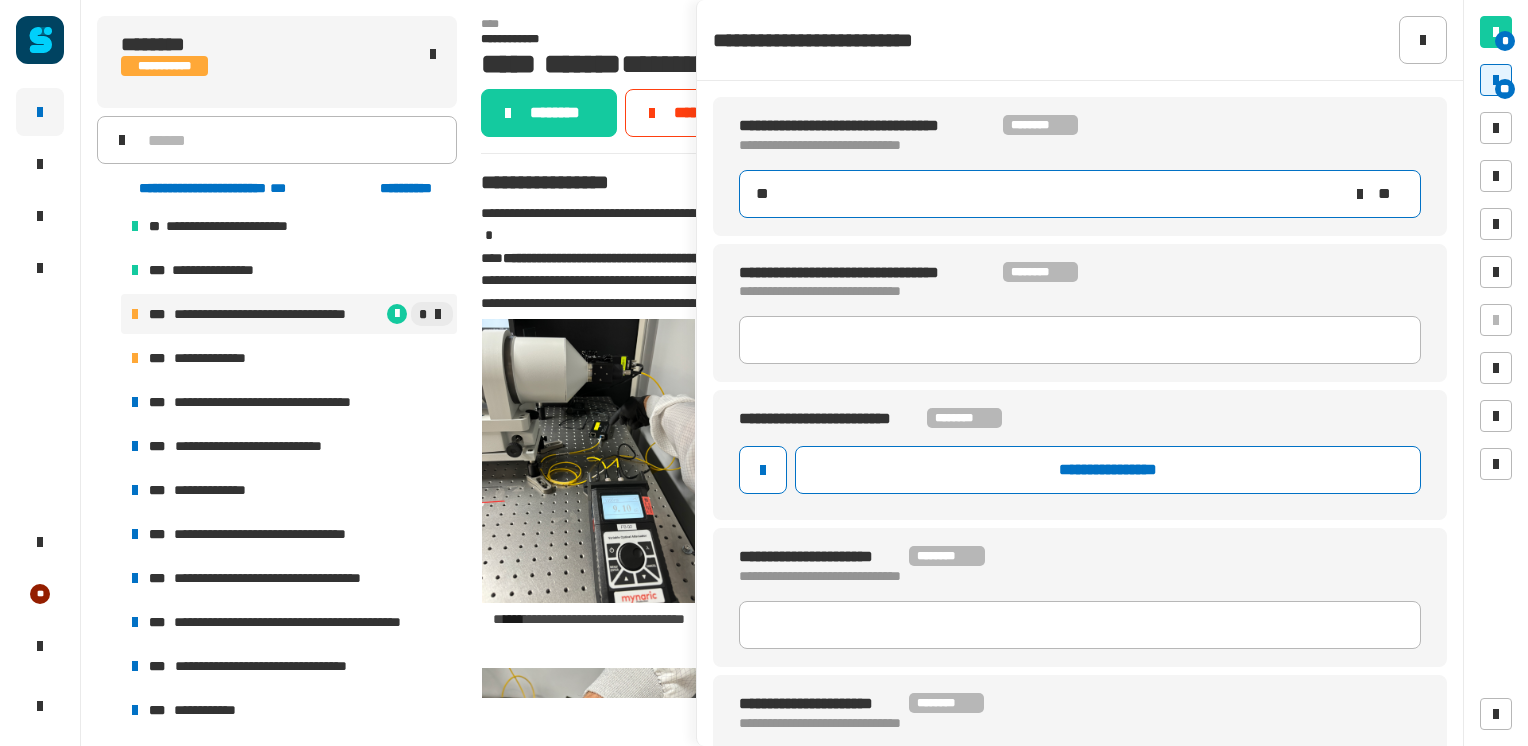 type on "***" 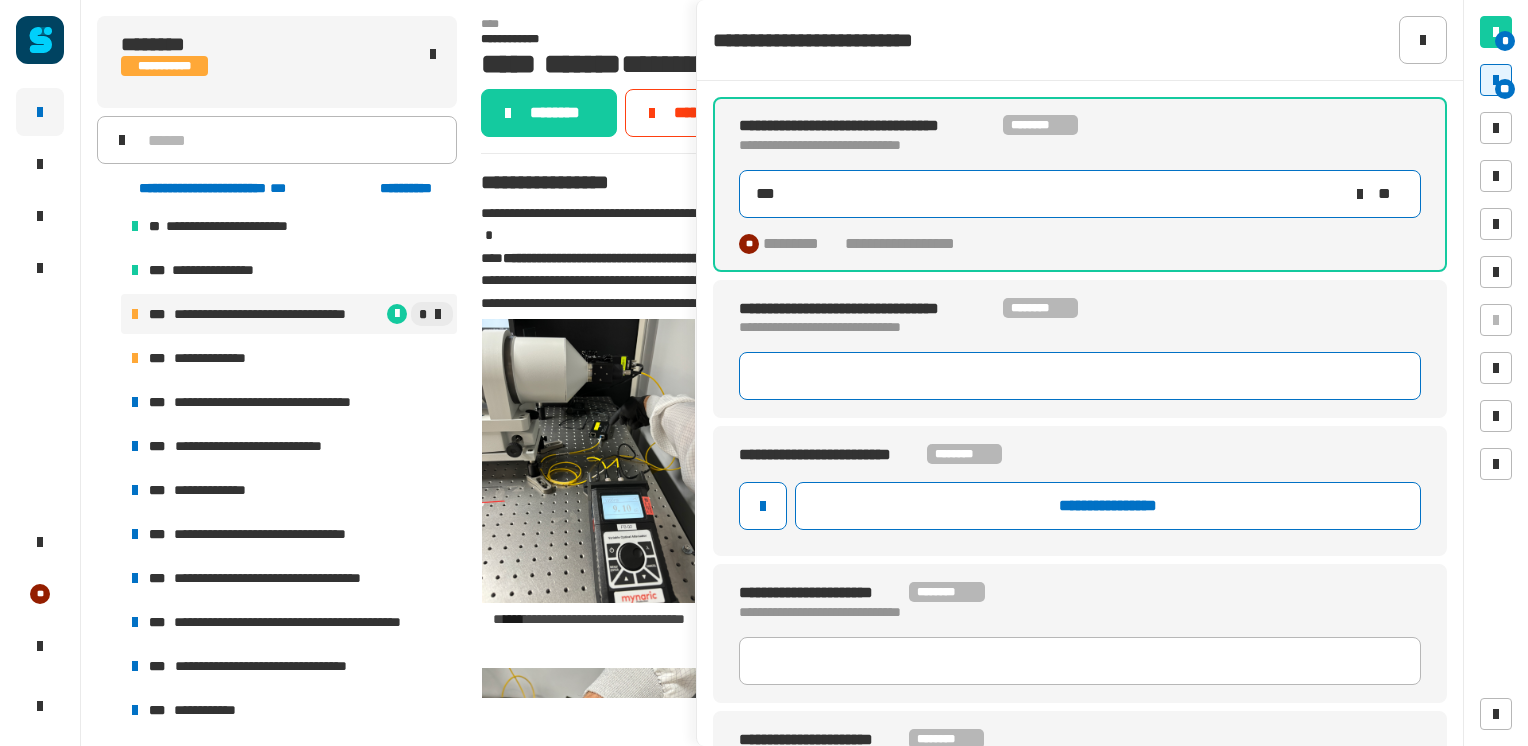 type 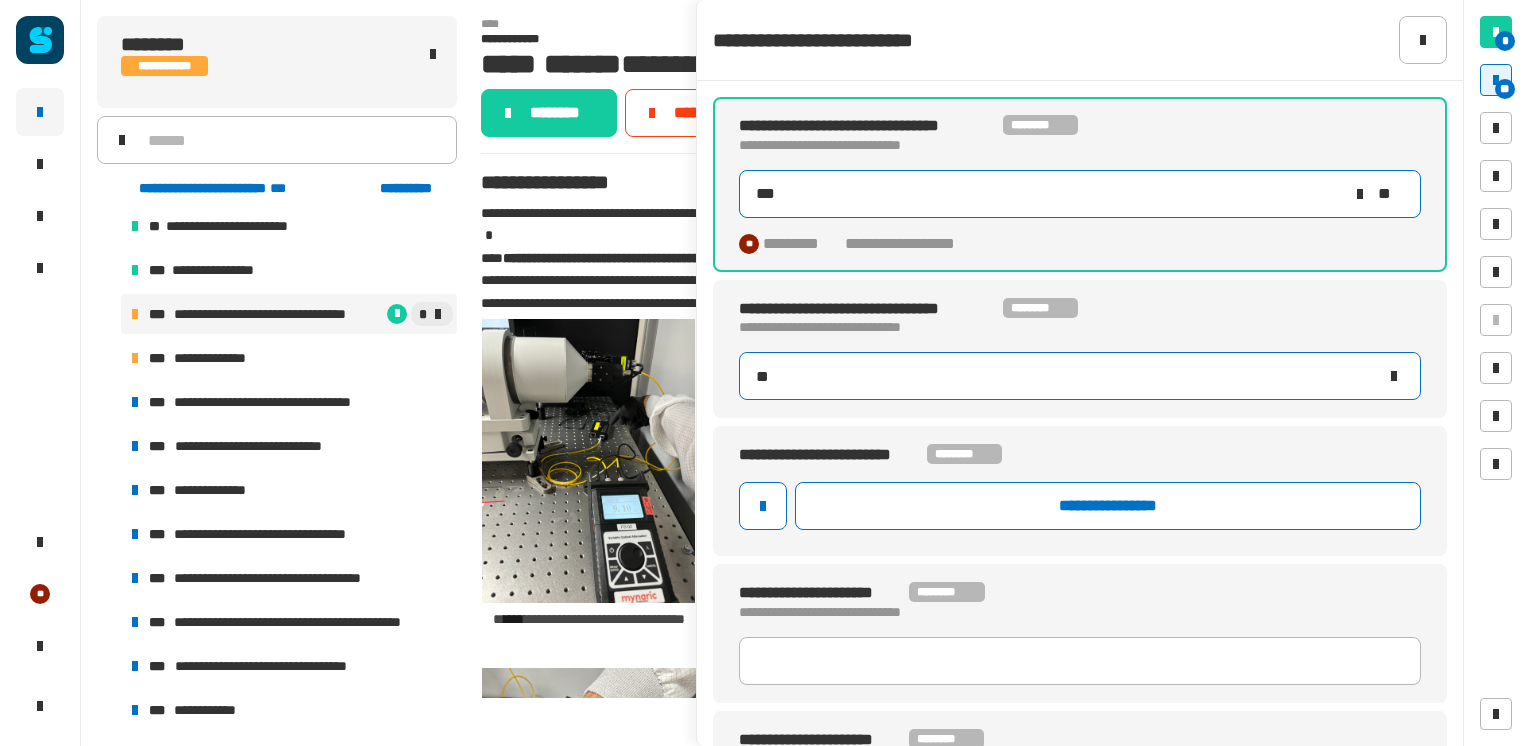 type on "***" 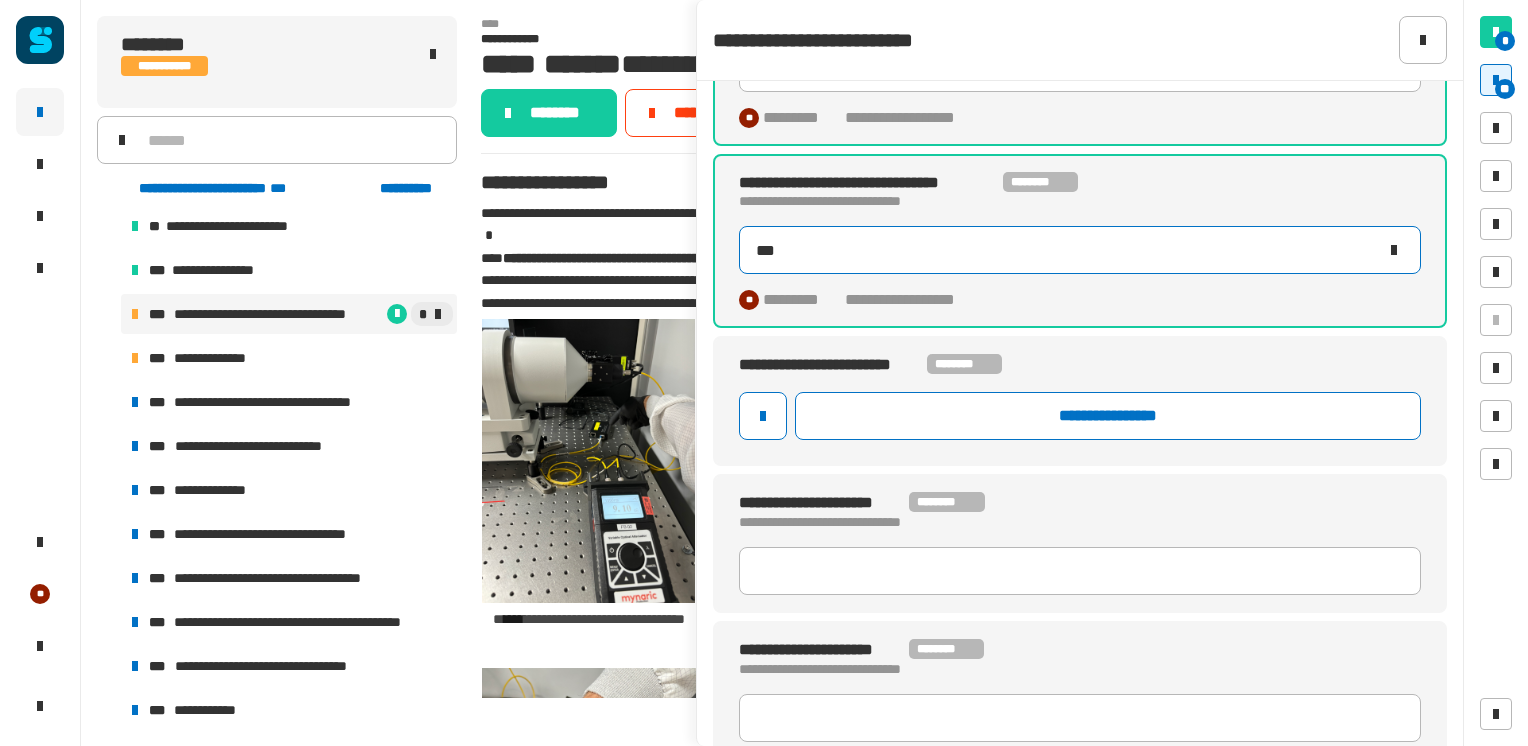 scroll, scrollTop: 127, scrollLeft: 0, axis: vertical 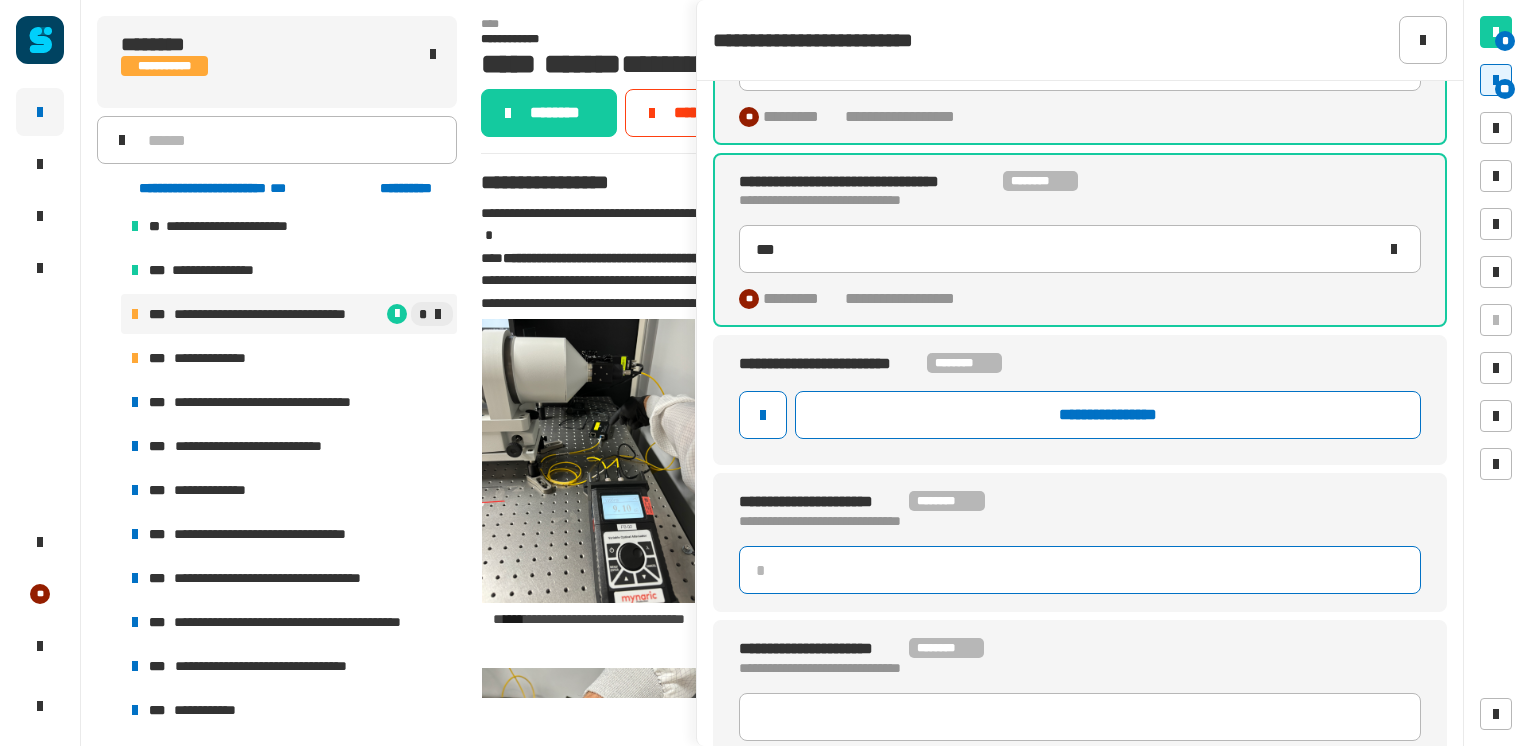 click 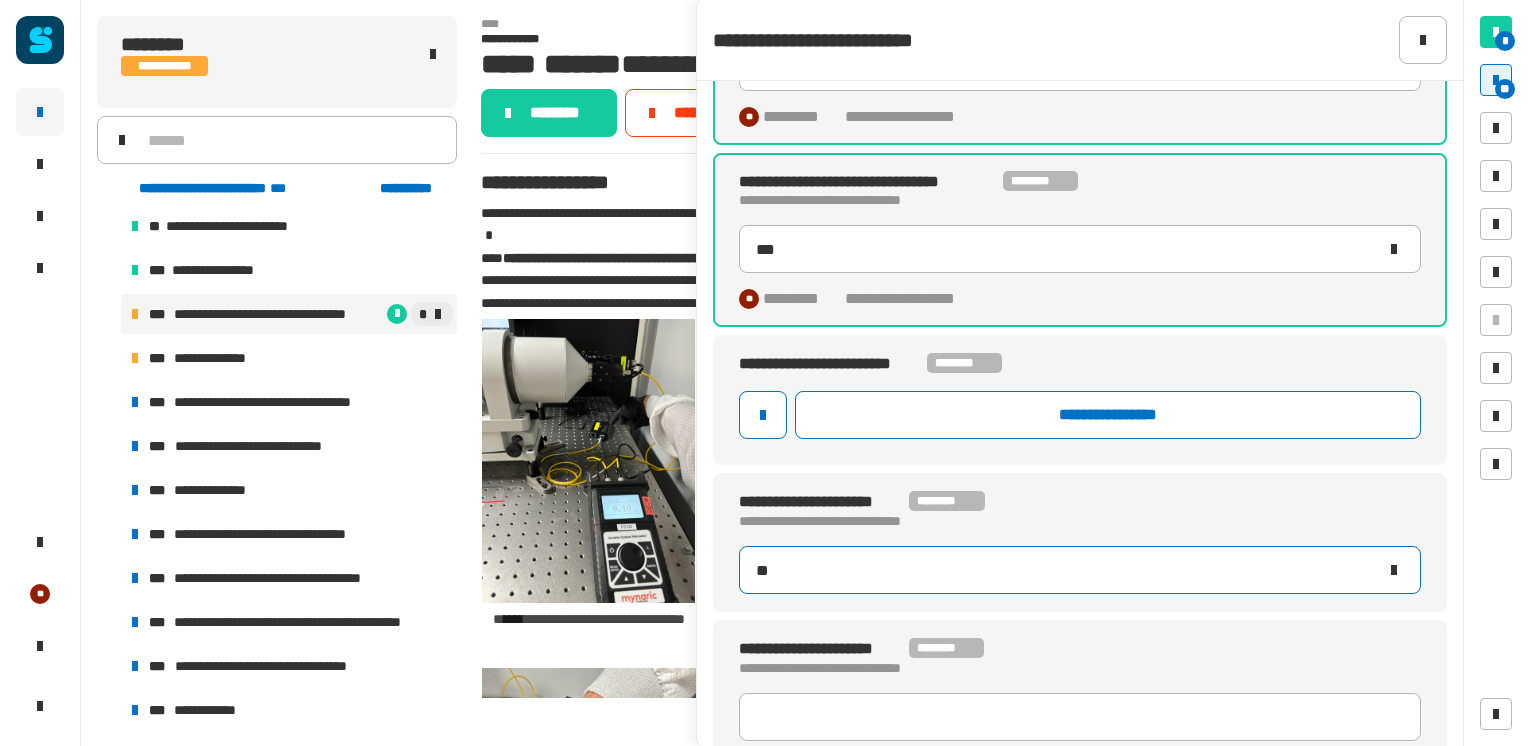 type on "***" 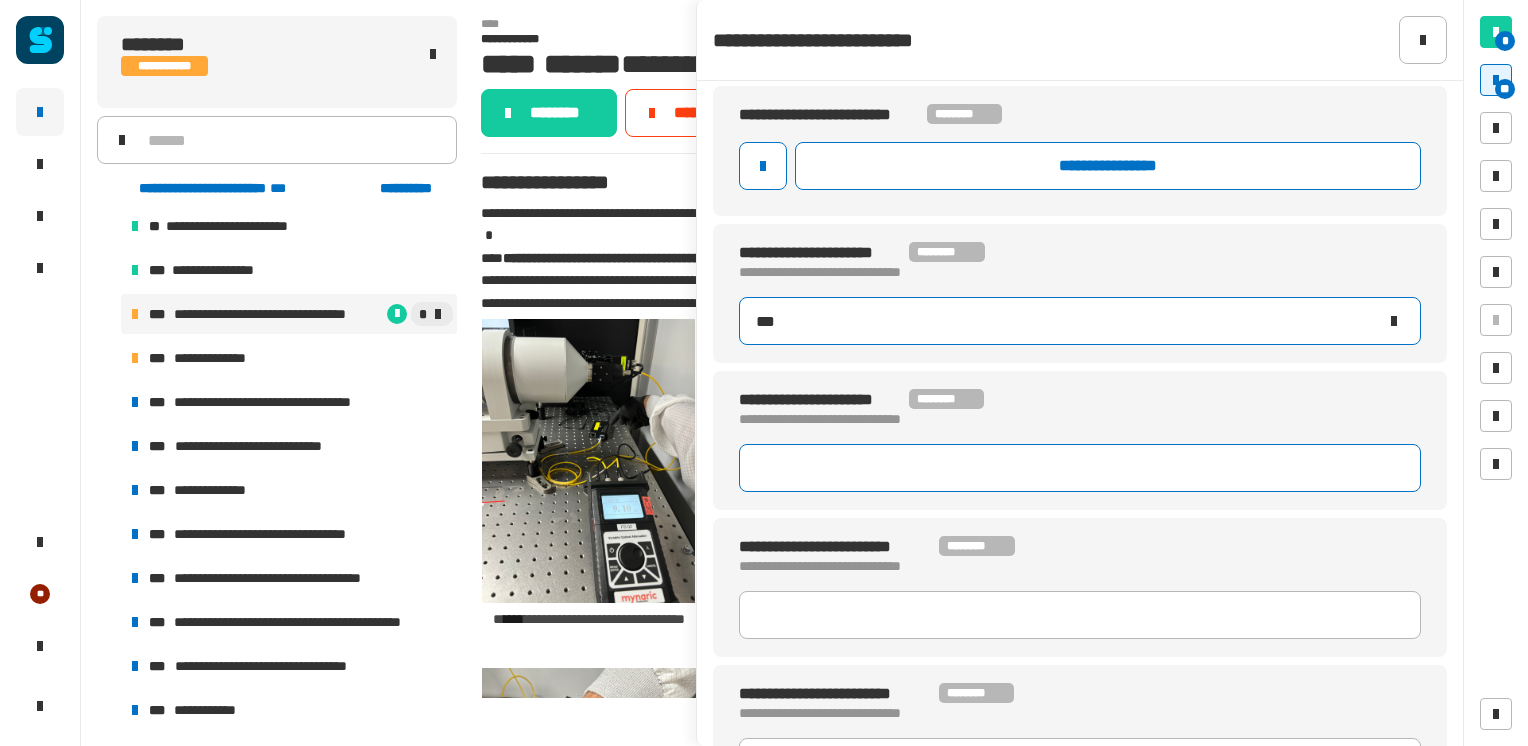 scroll, scrollTop: 377, scrollLeft: 0, axis: vertical 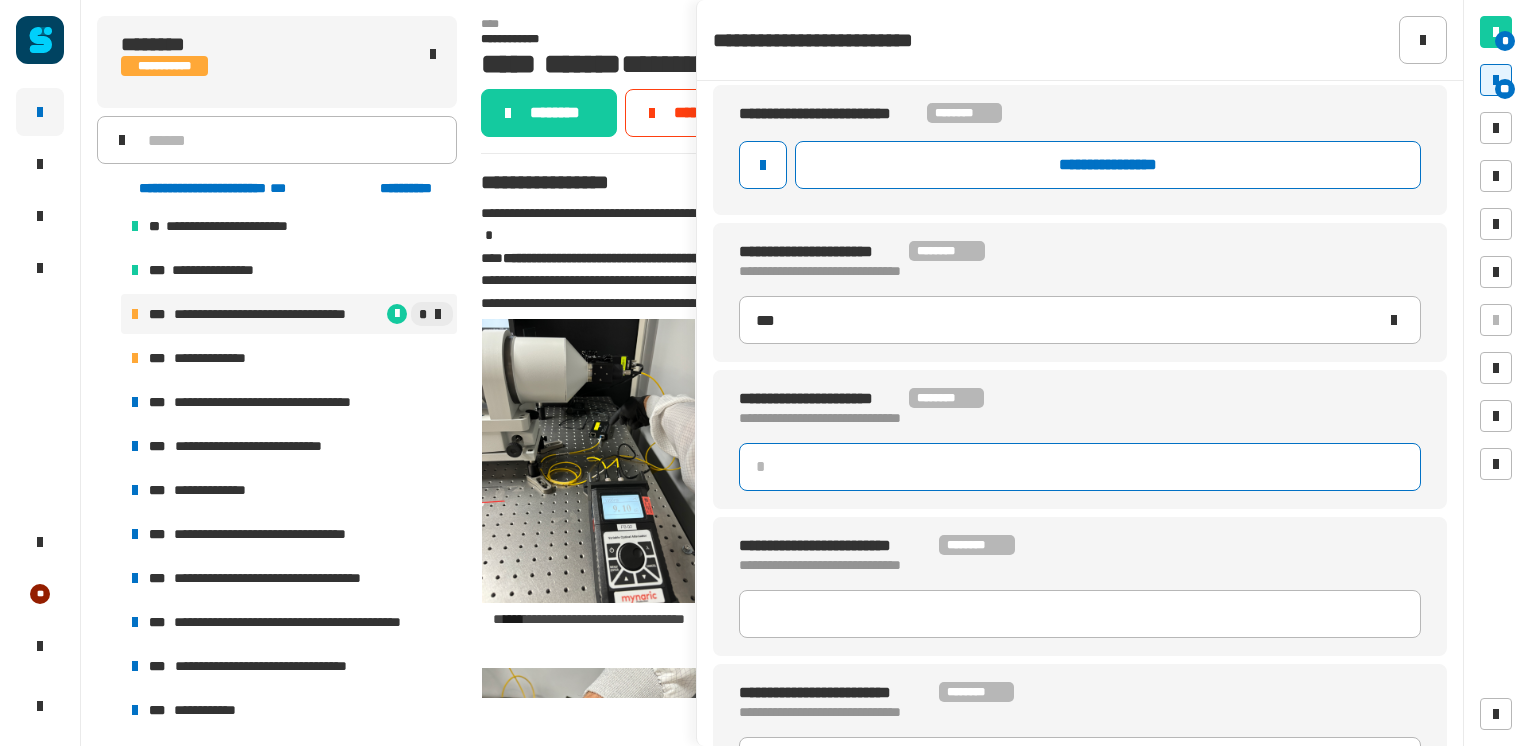 type 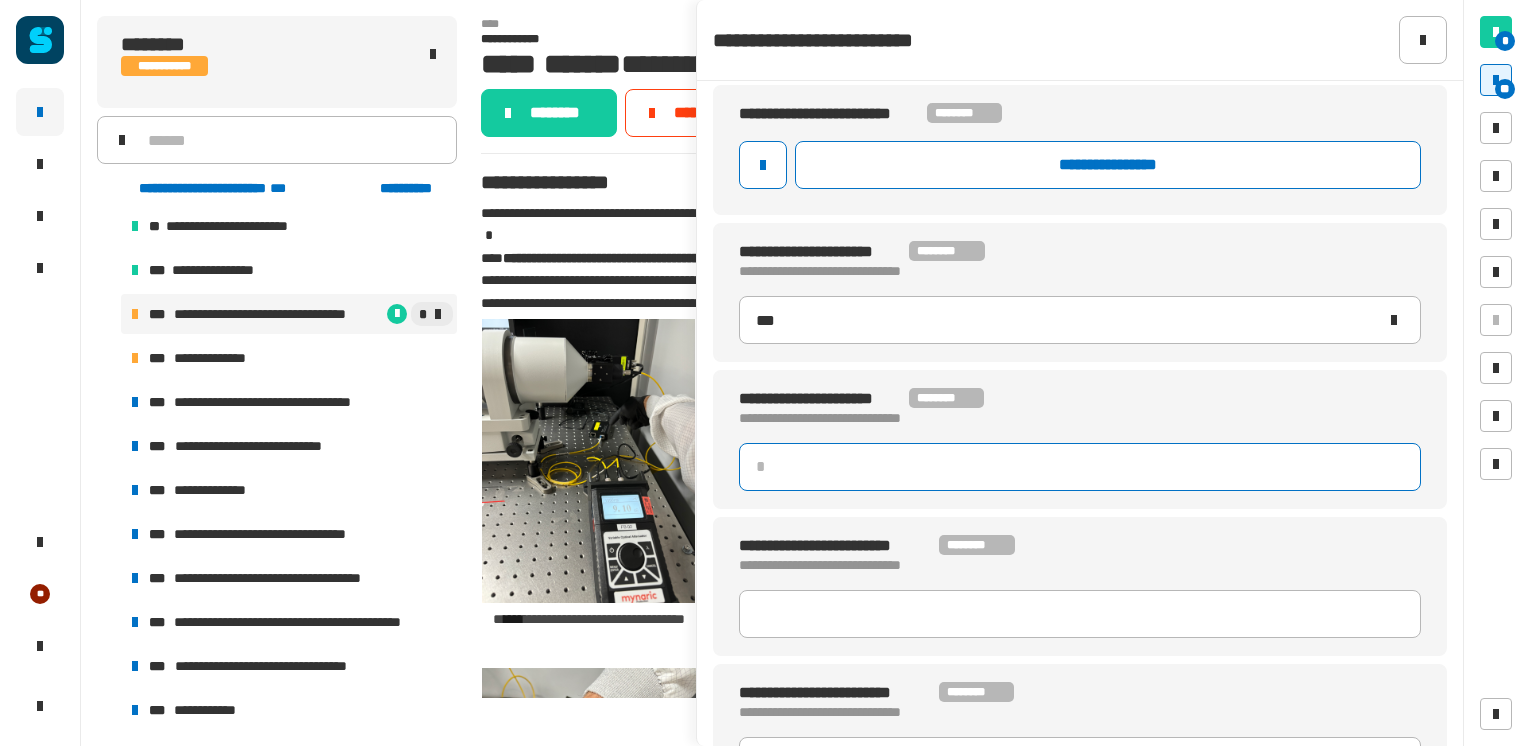 type on "***" 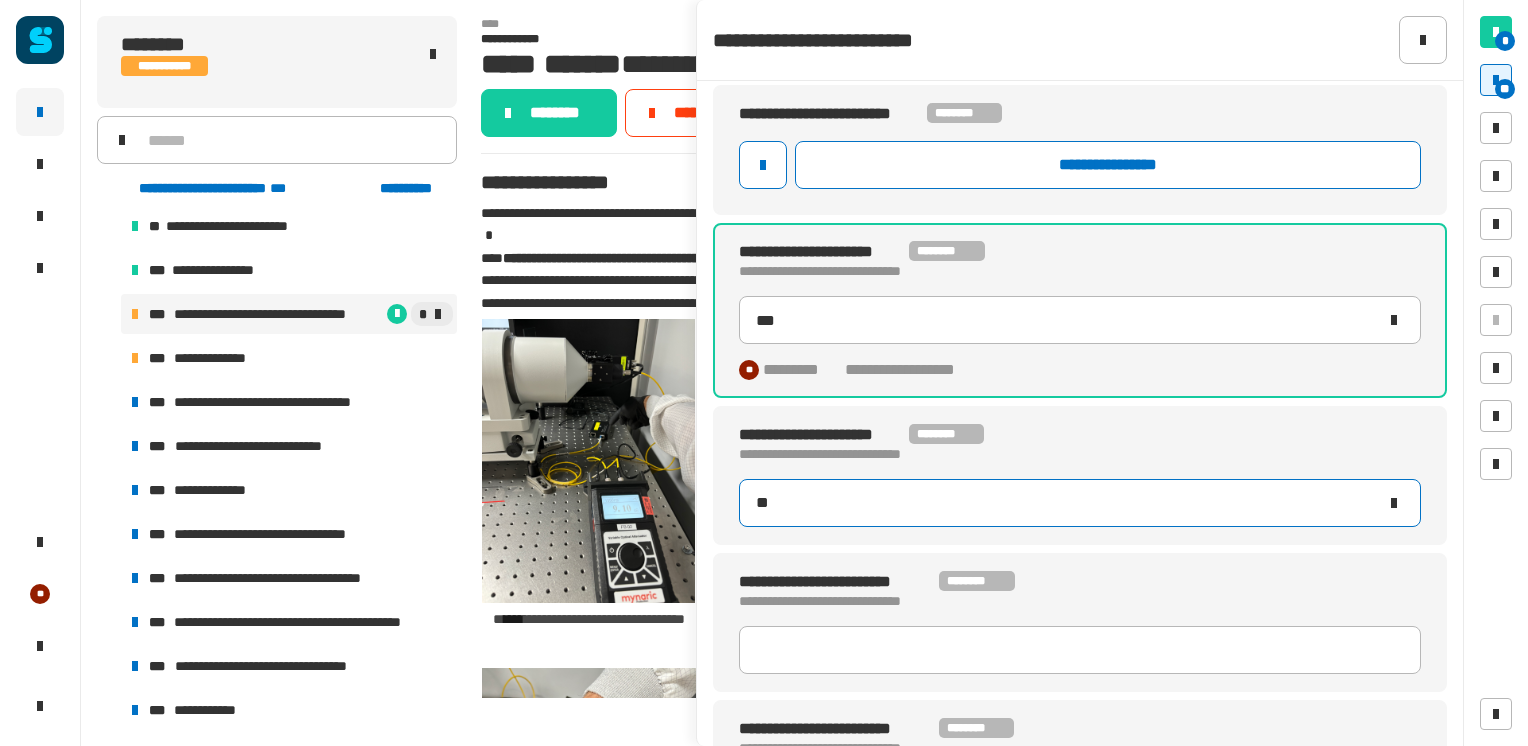 type on "***" 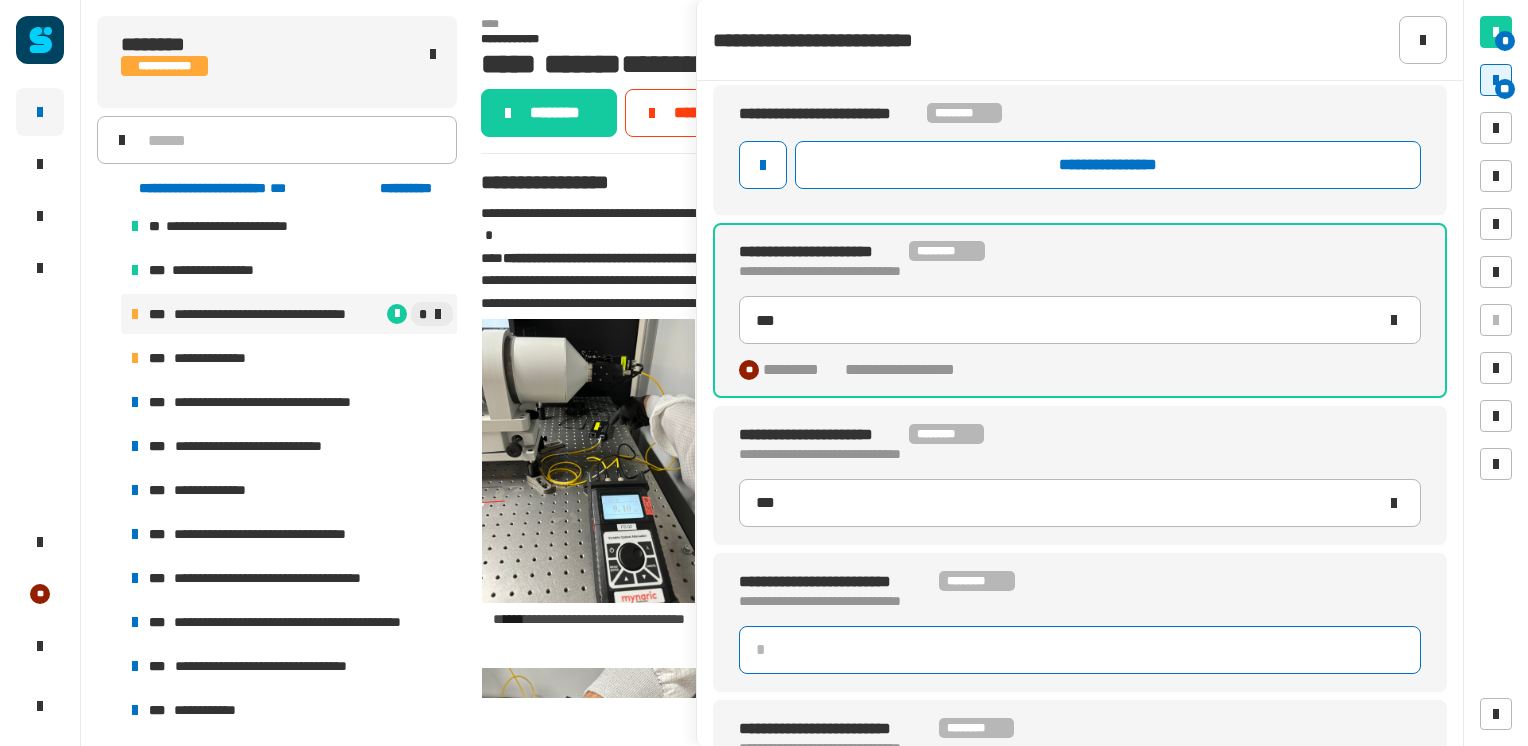 type 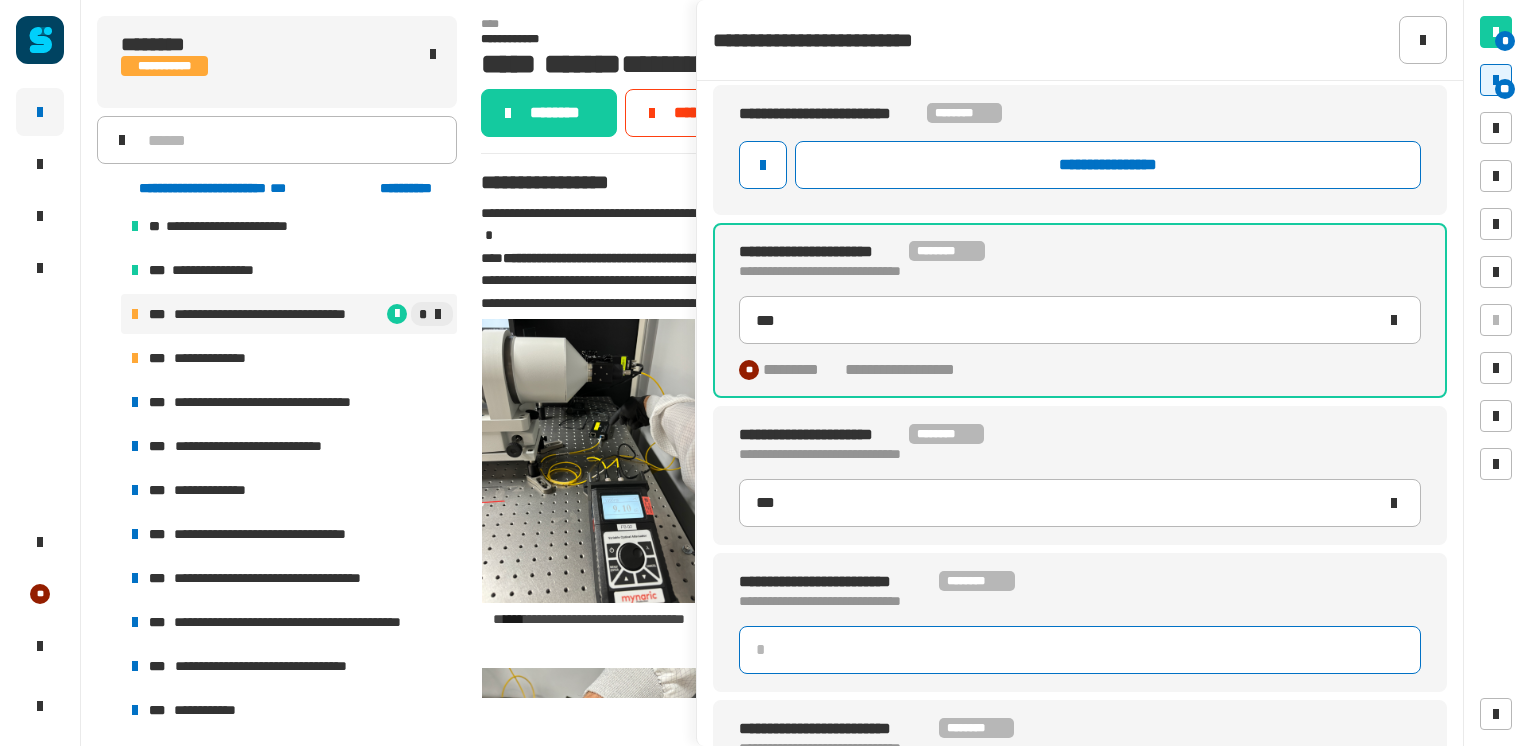 type on "***" 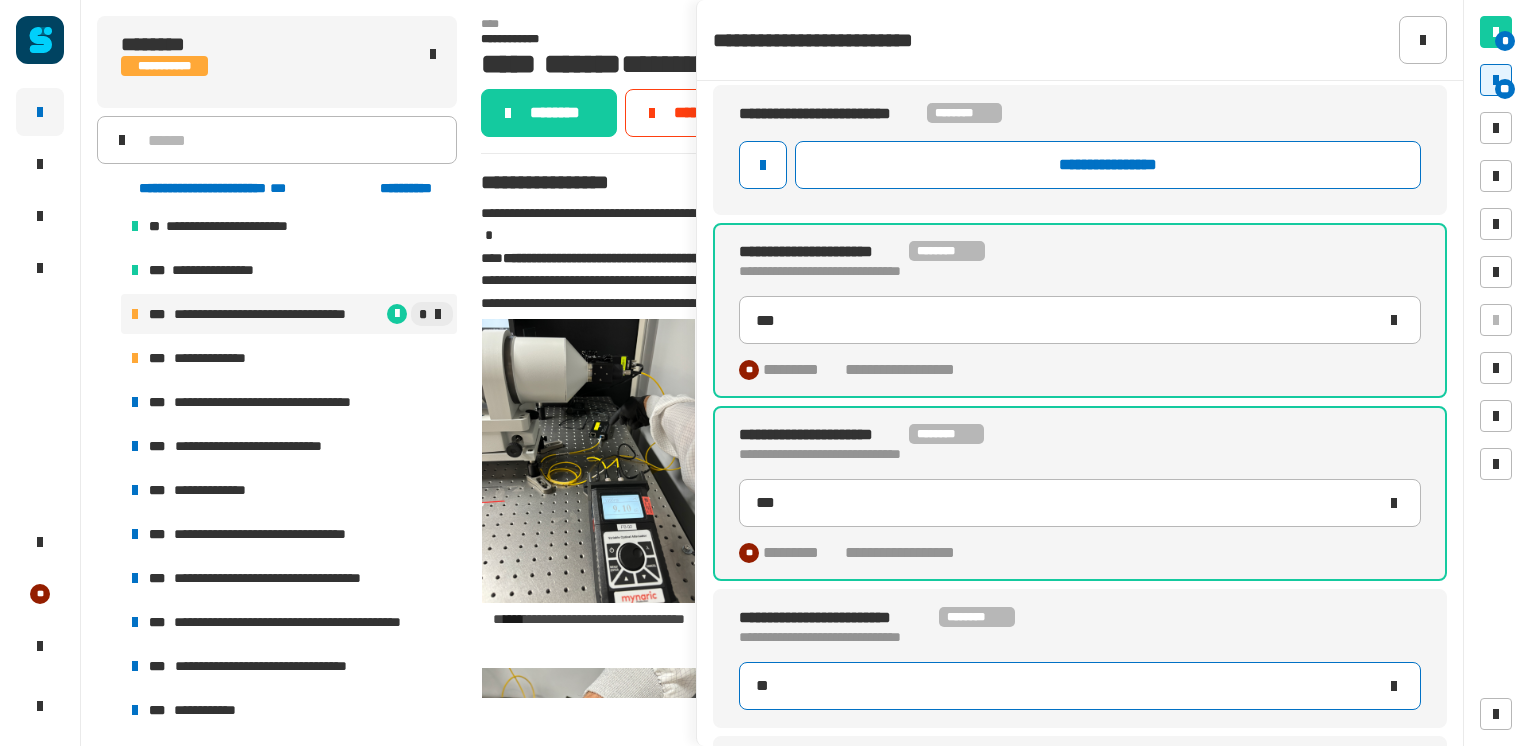 type on "***" 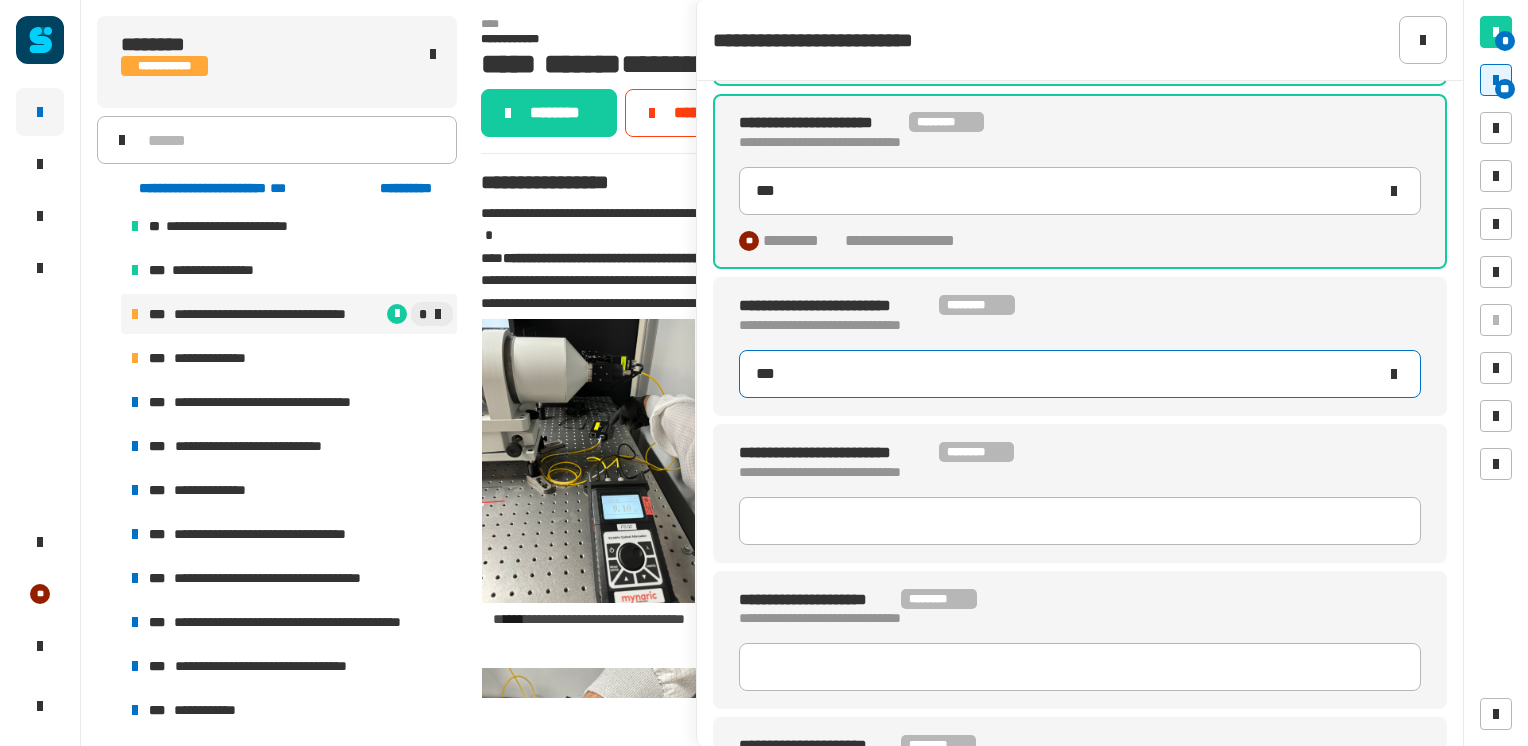 scroll, scrollTop: 691, scrollLeft: 0, axis: vertical 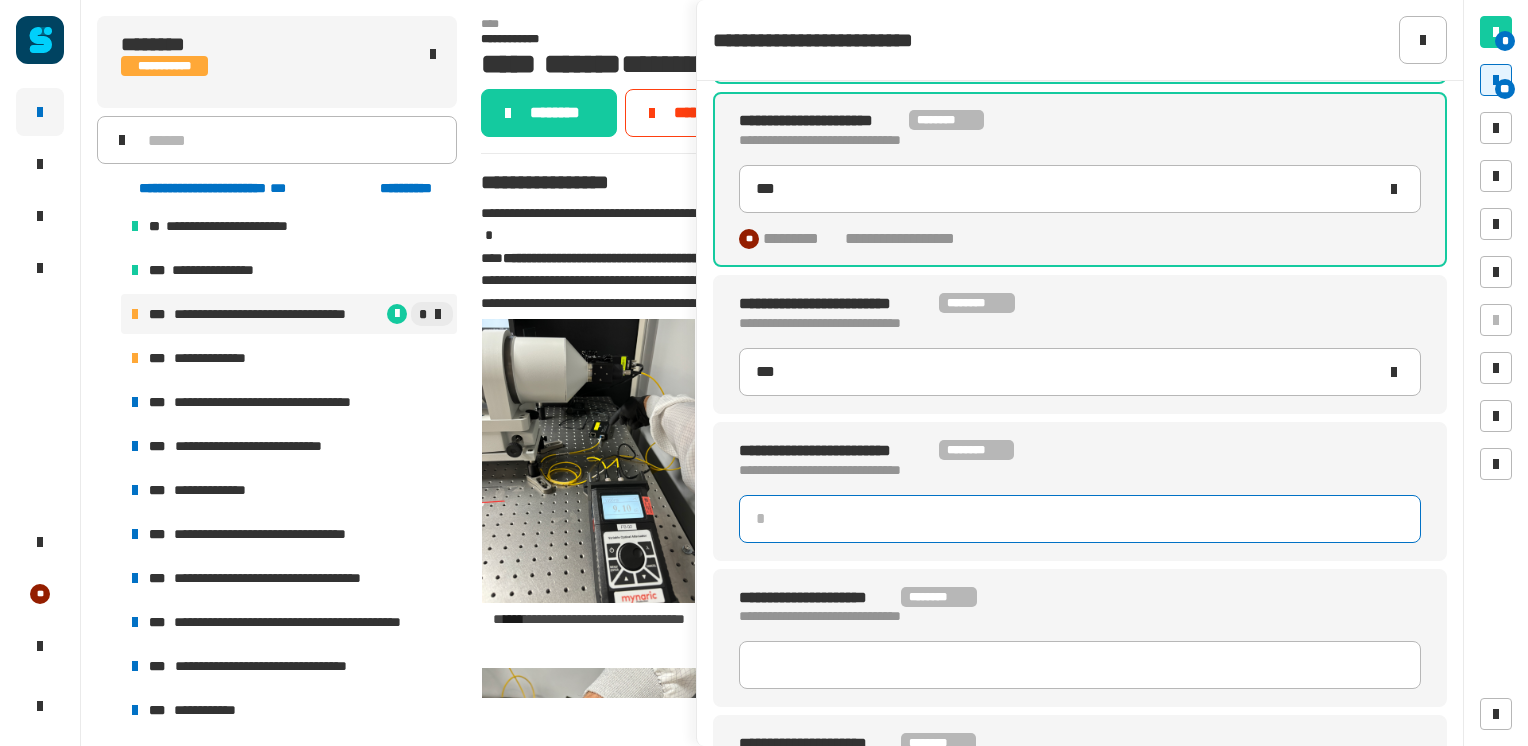 type 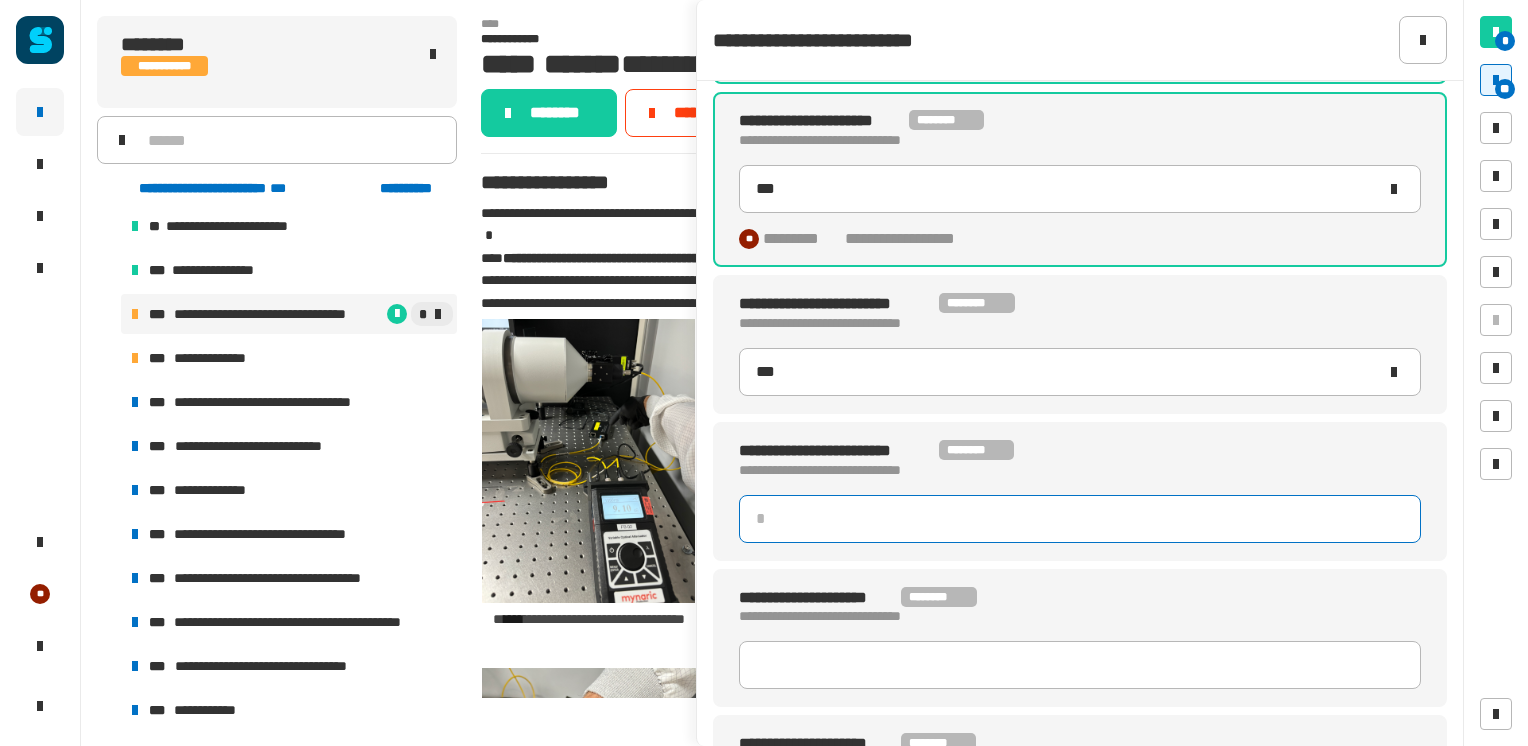 type on "***" 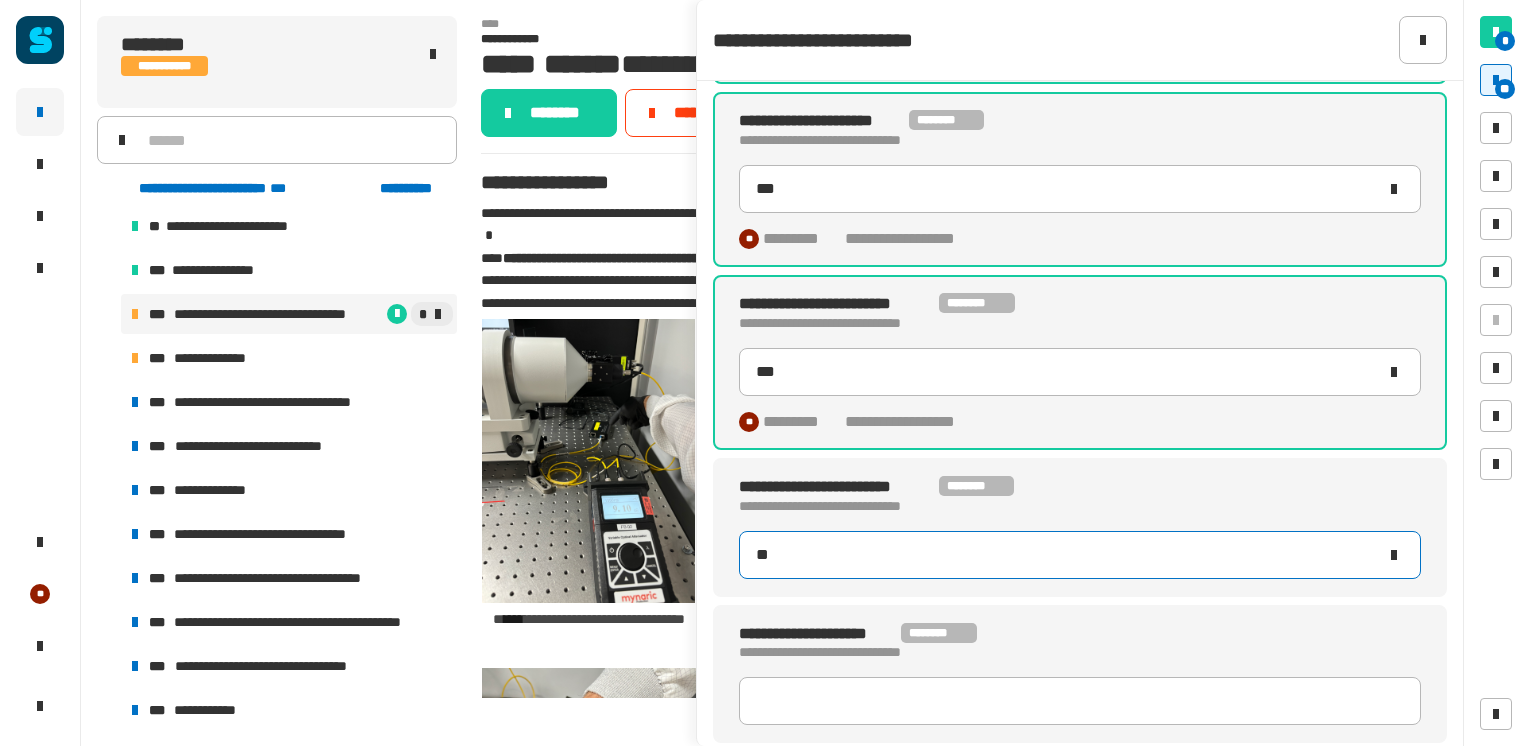 type on "***" 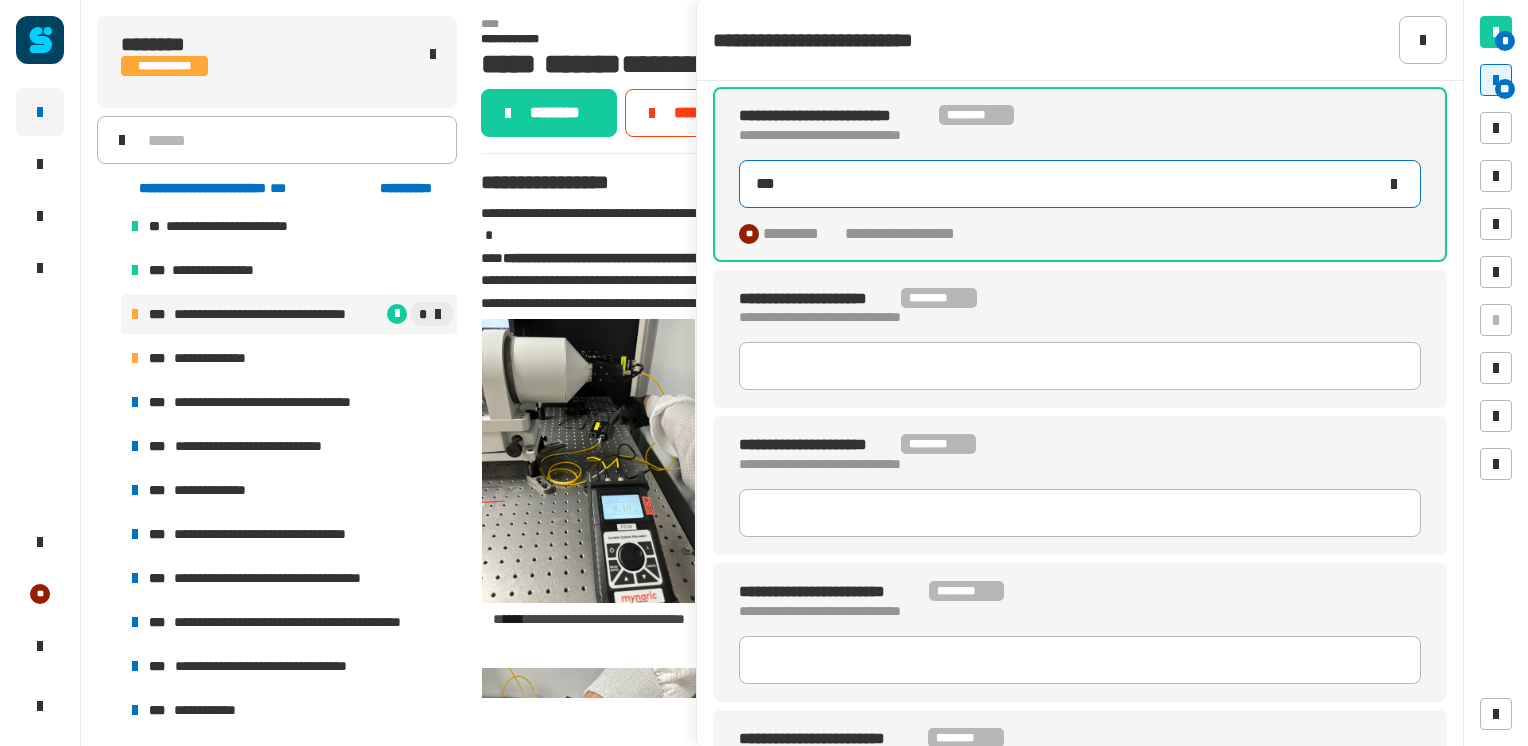 scroll, scrollTop: 1062, scrollLeft: 0, axis: vertical 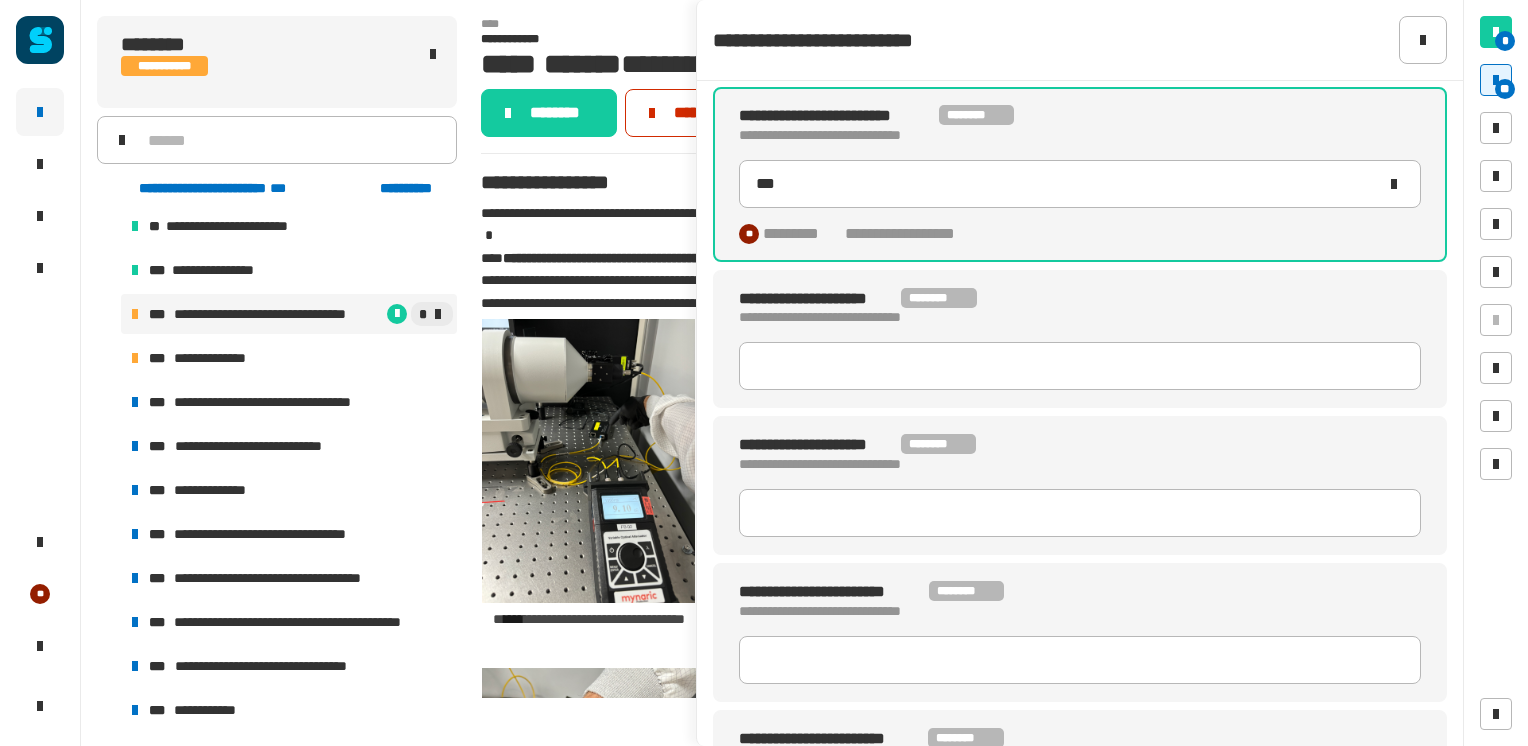 click on "*********" 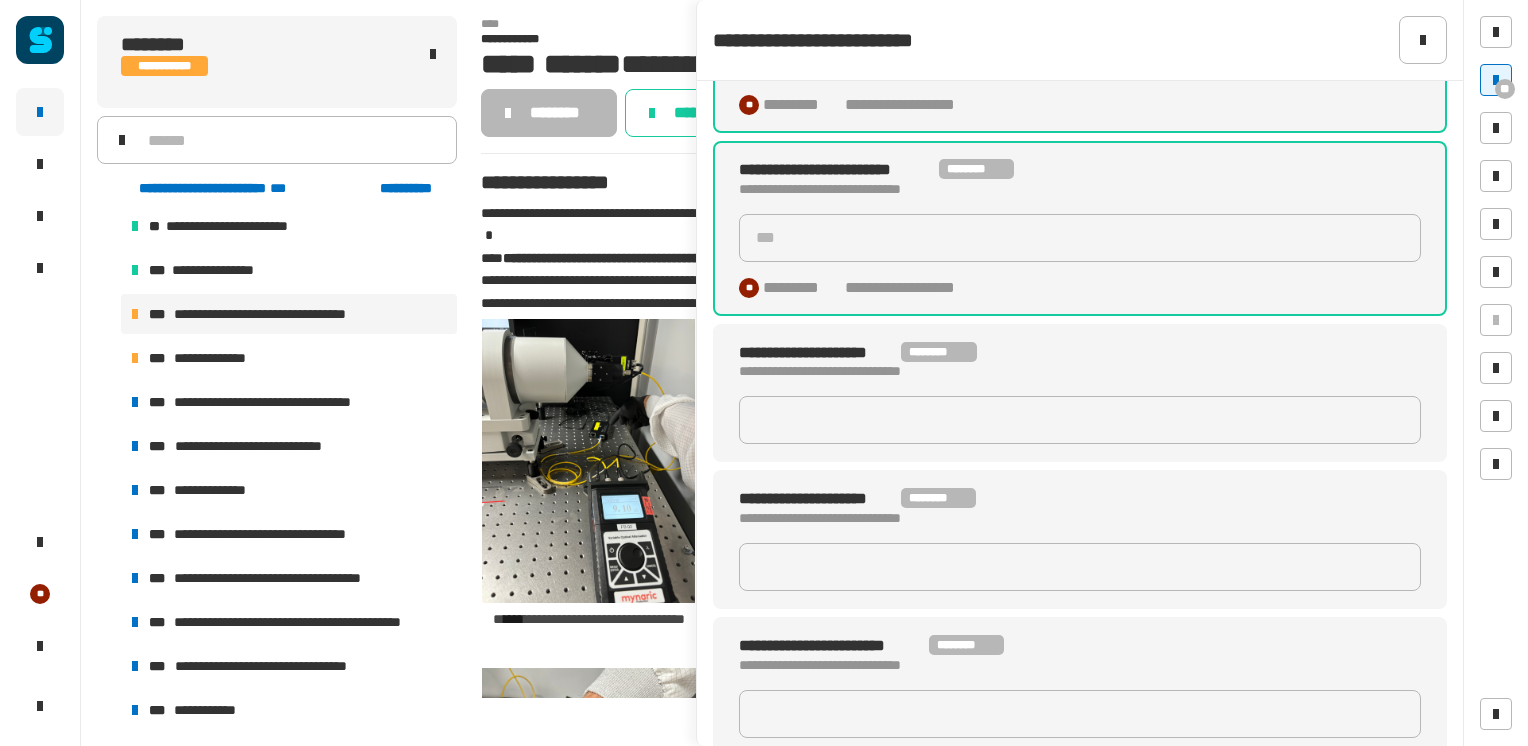 scroll, scrollTop: 1115, scrollLeft: 0, axis: vertical 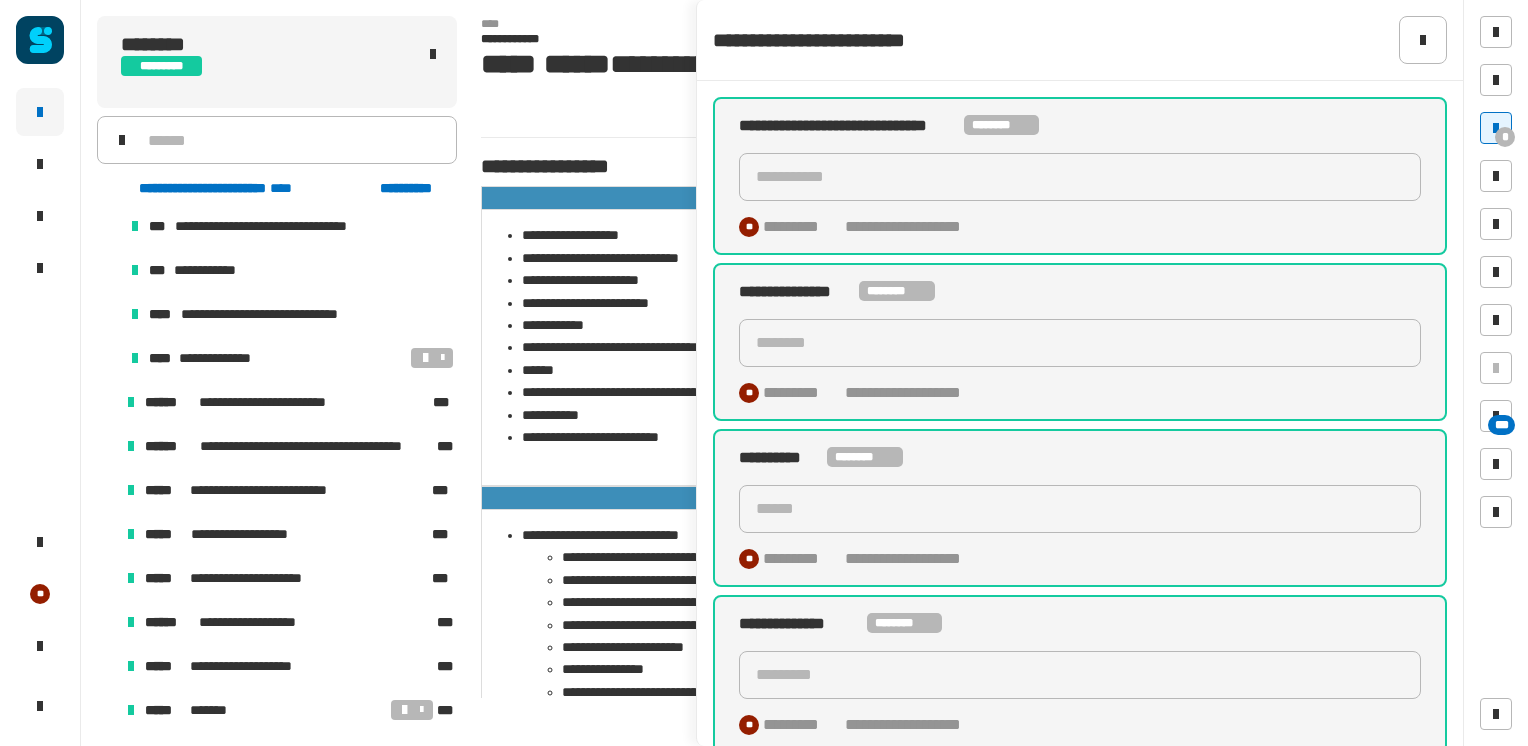 click on "**********" 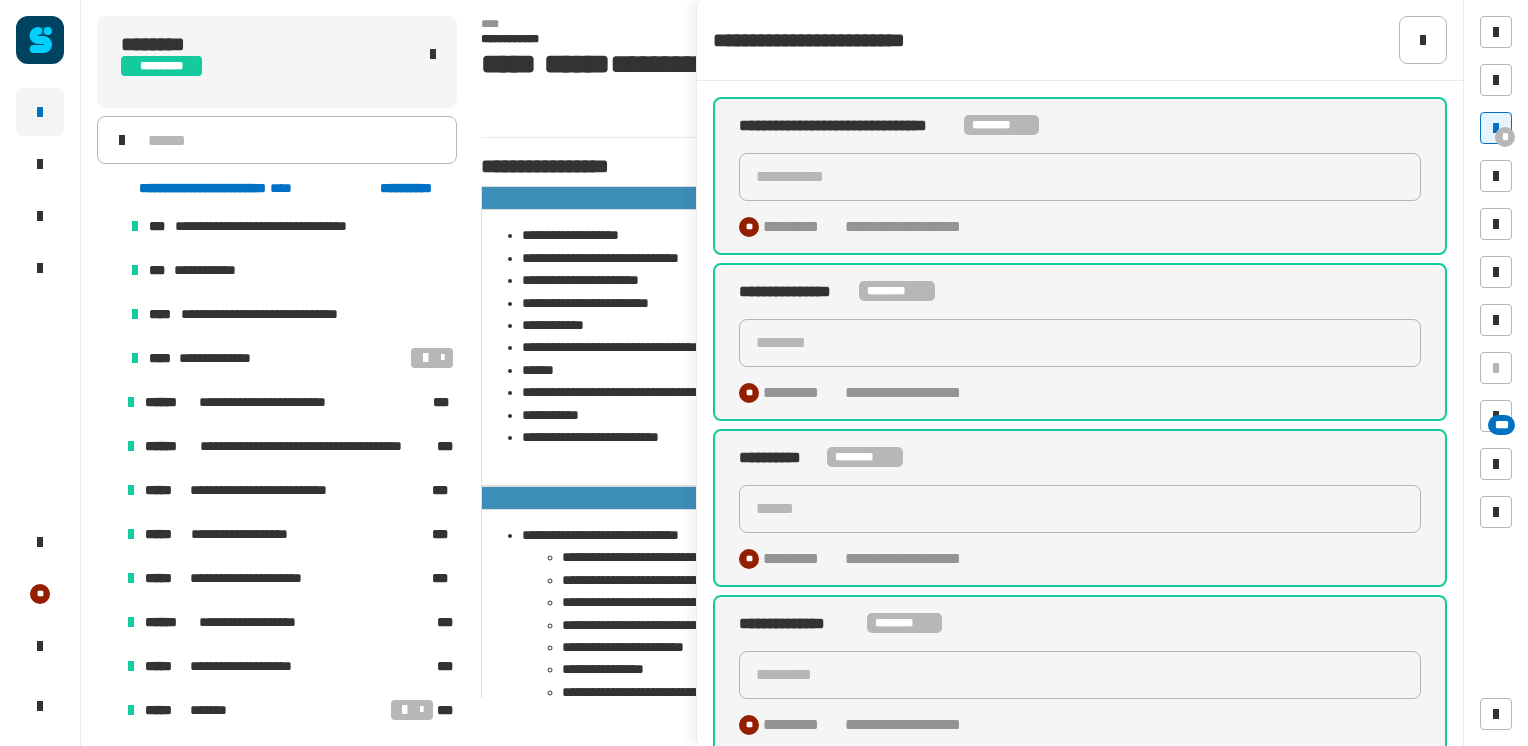 click on "********" 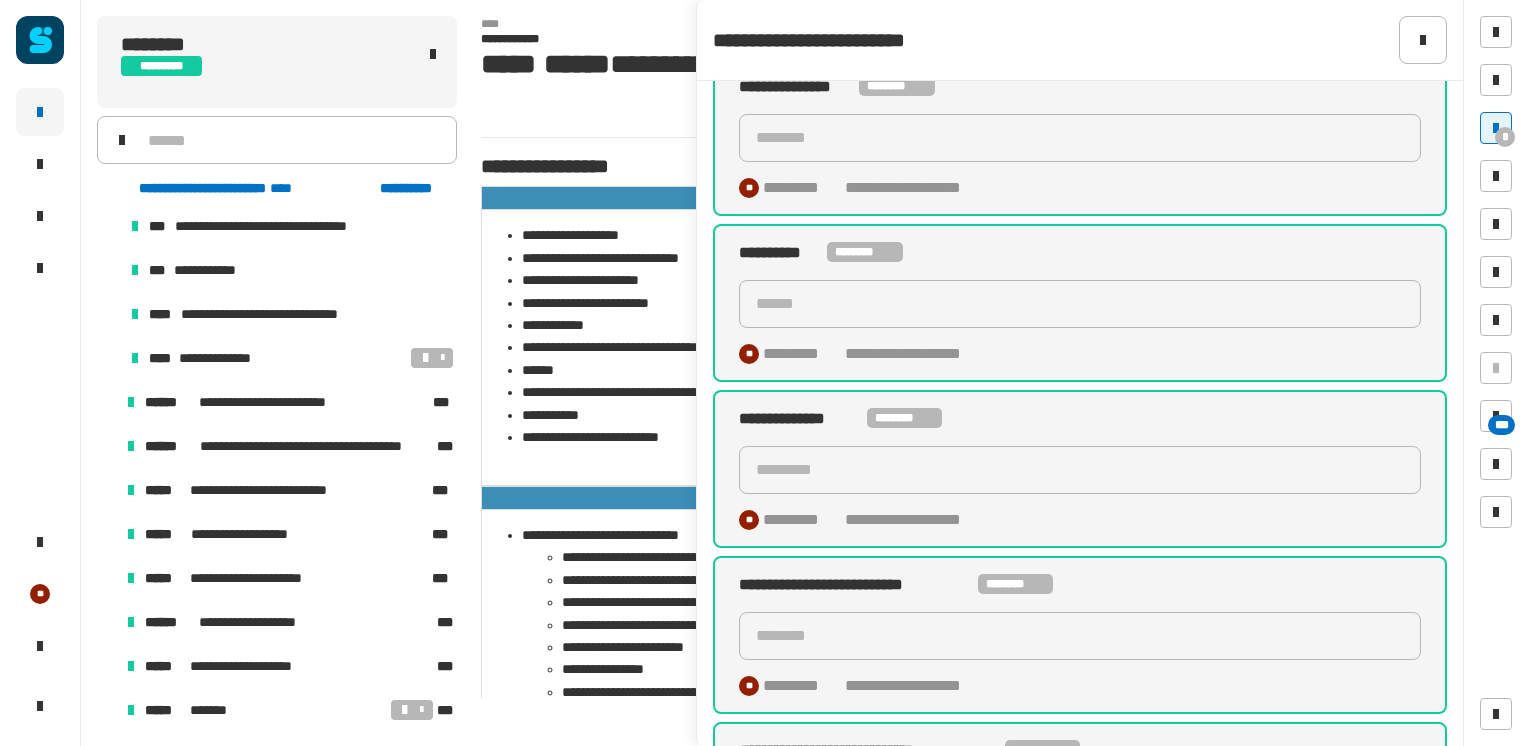 scroll, scrollTop: 205, scrollLeft: 0, axis: vertical 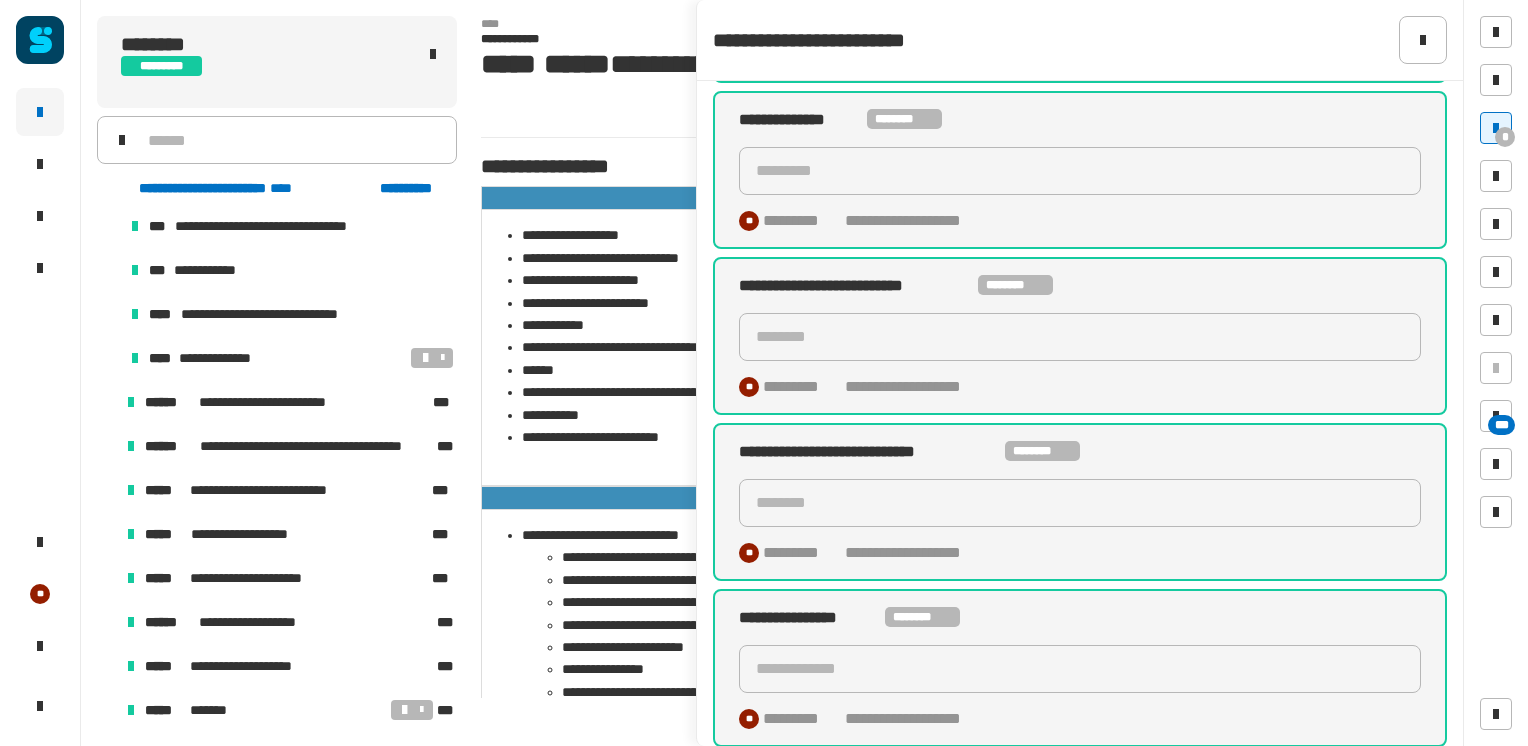 click on "********" 